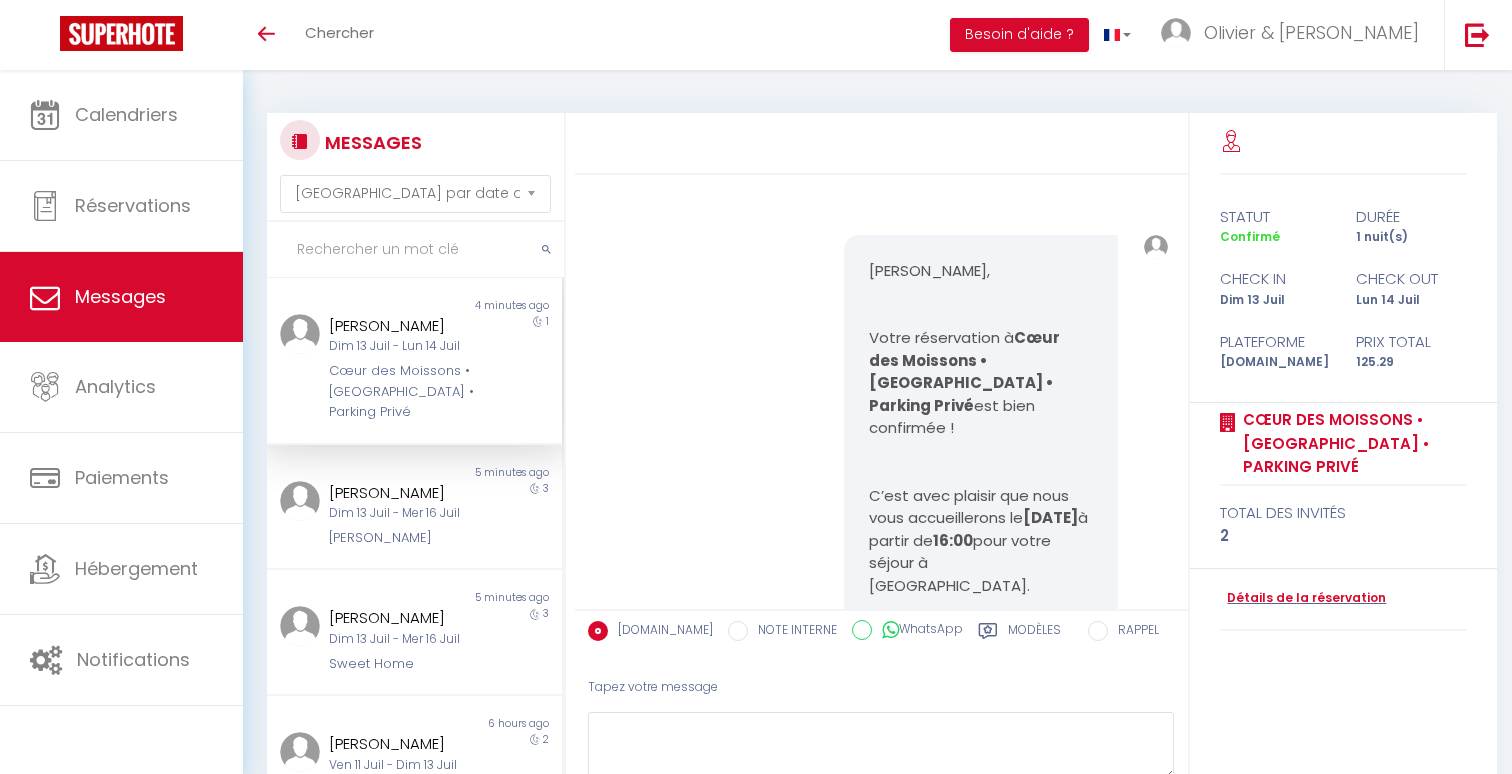 select on "message" 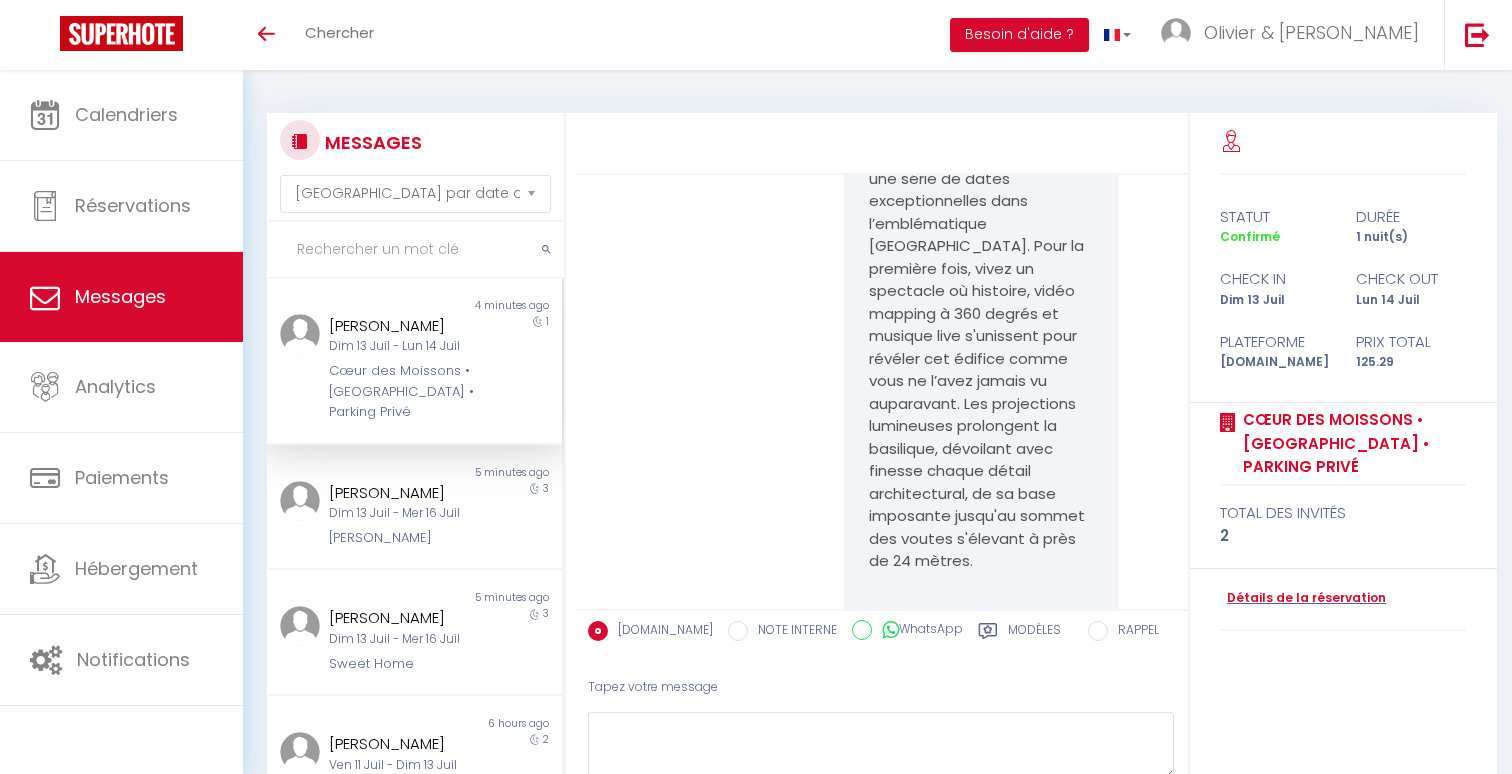 scroll, scrollTop: 0, scrollLeft: 0, axis: both 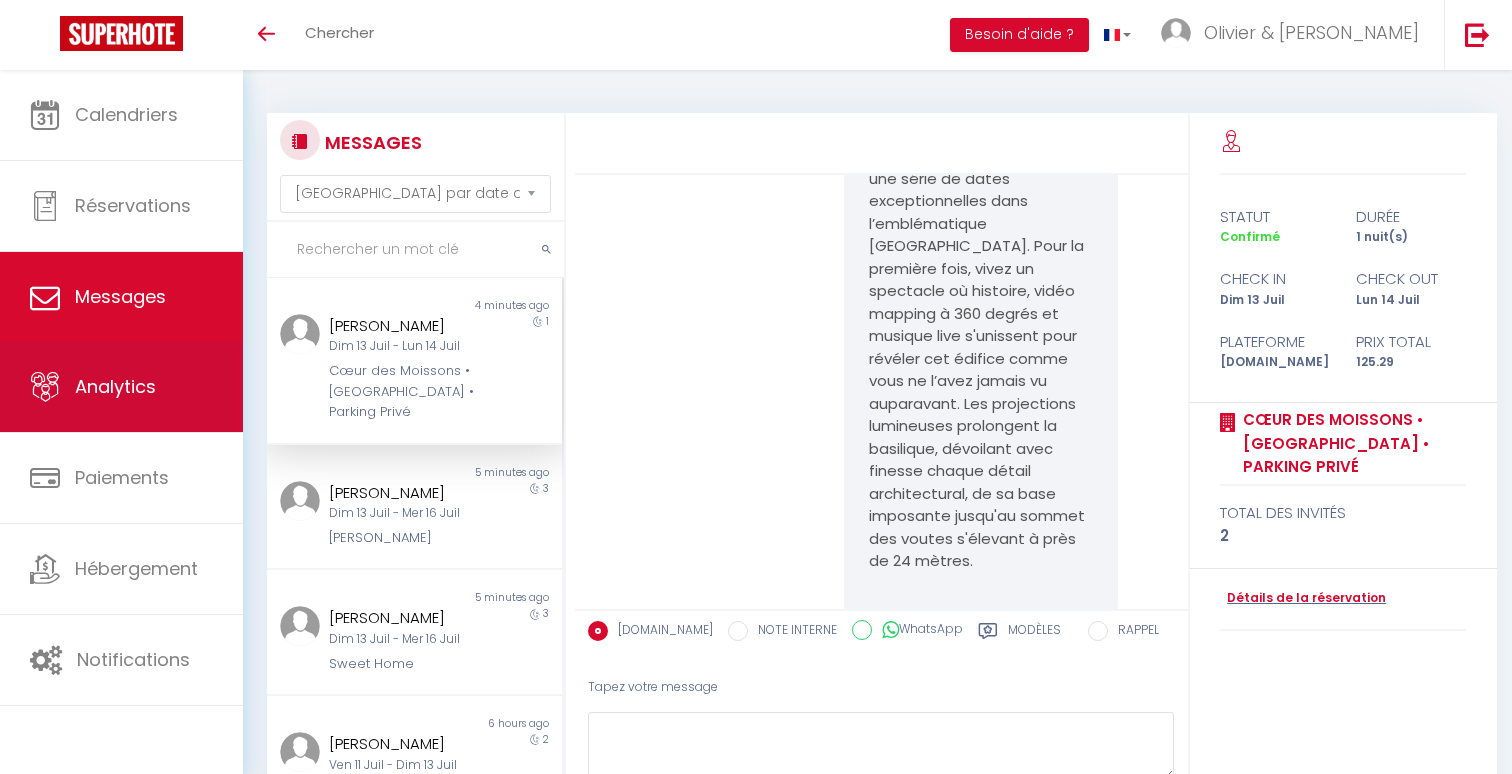 click on "Analytics" at bounding box center (115, 386) 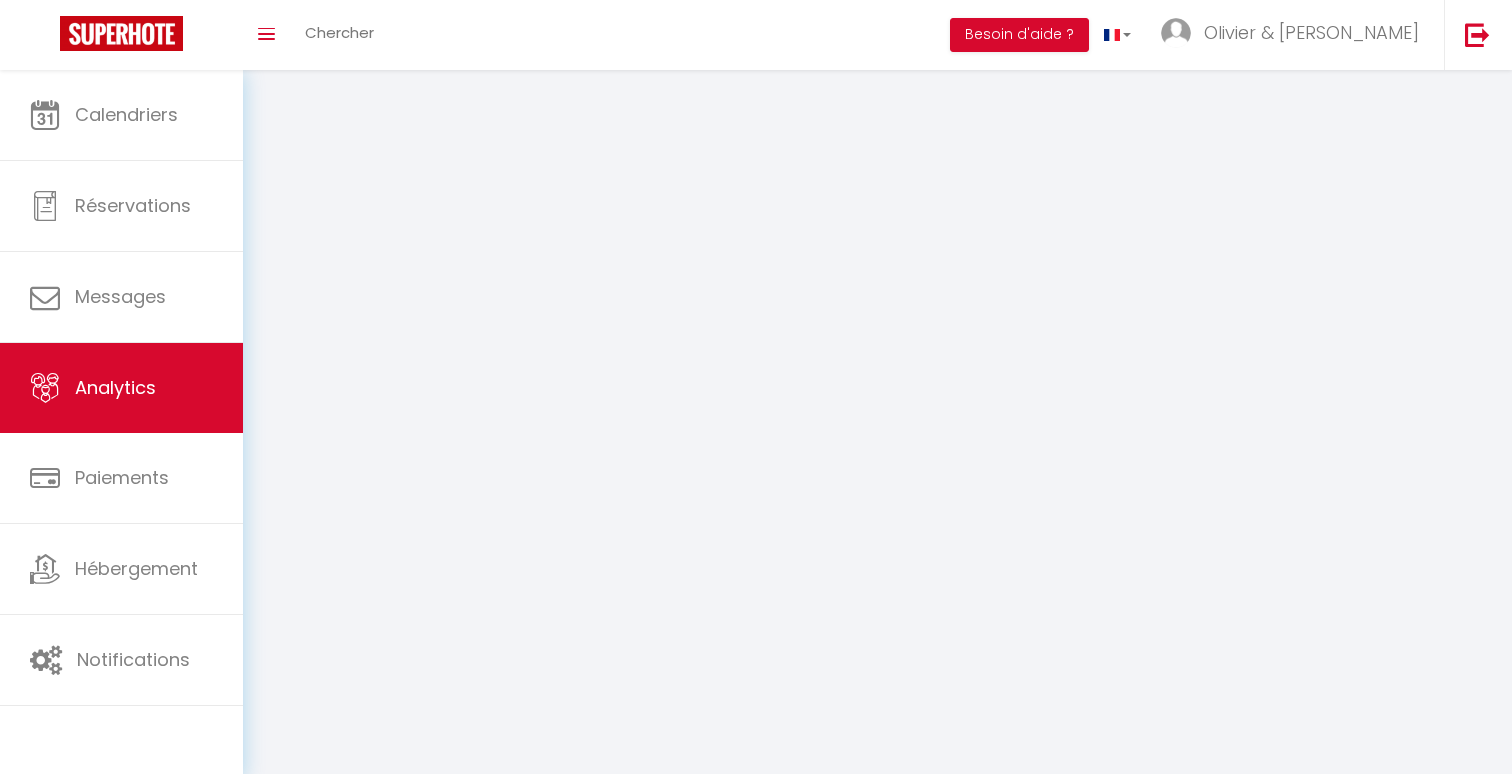 select on "2025" 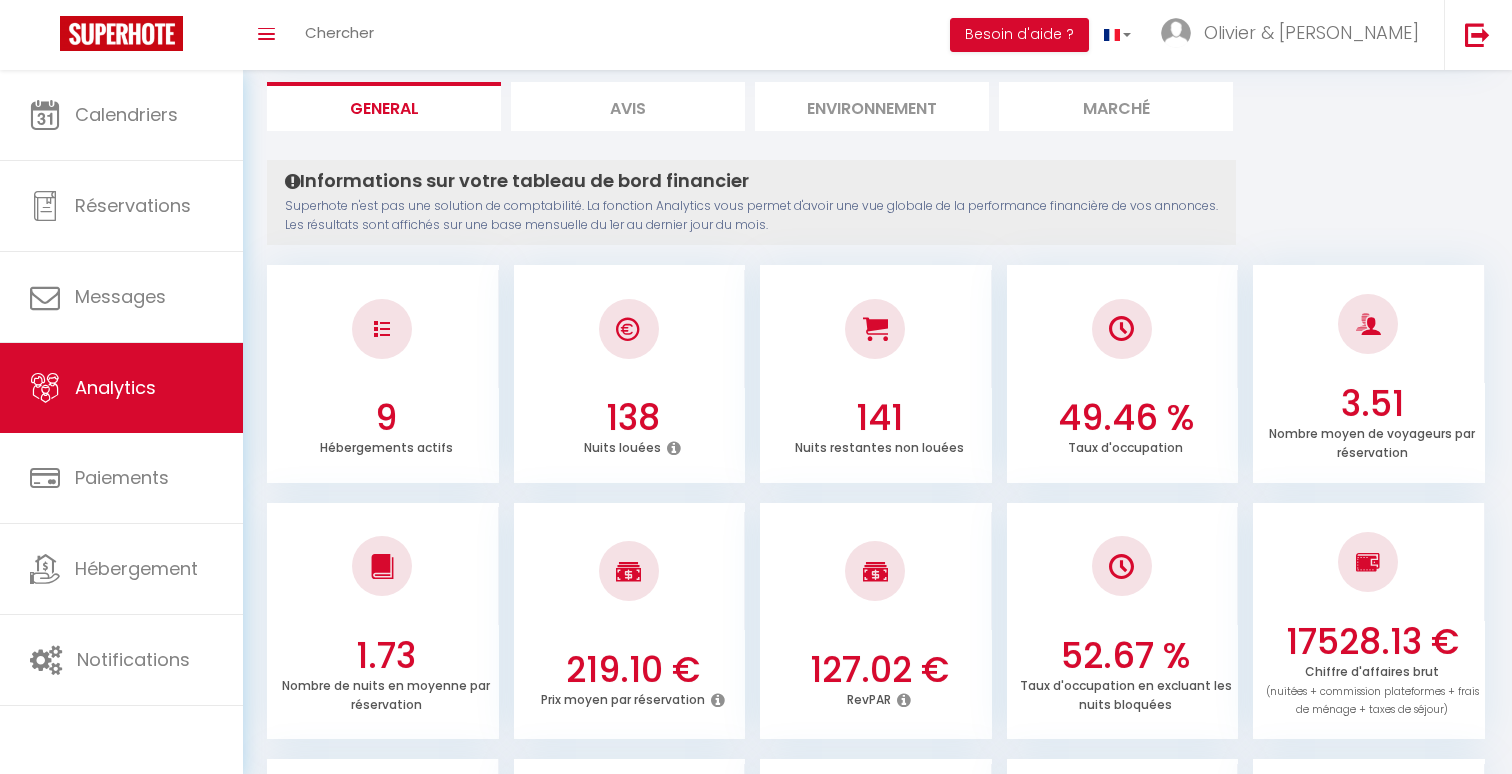 scroll, scrollTop: 0, scrollLeft: 0, axis: both 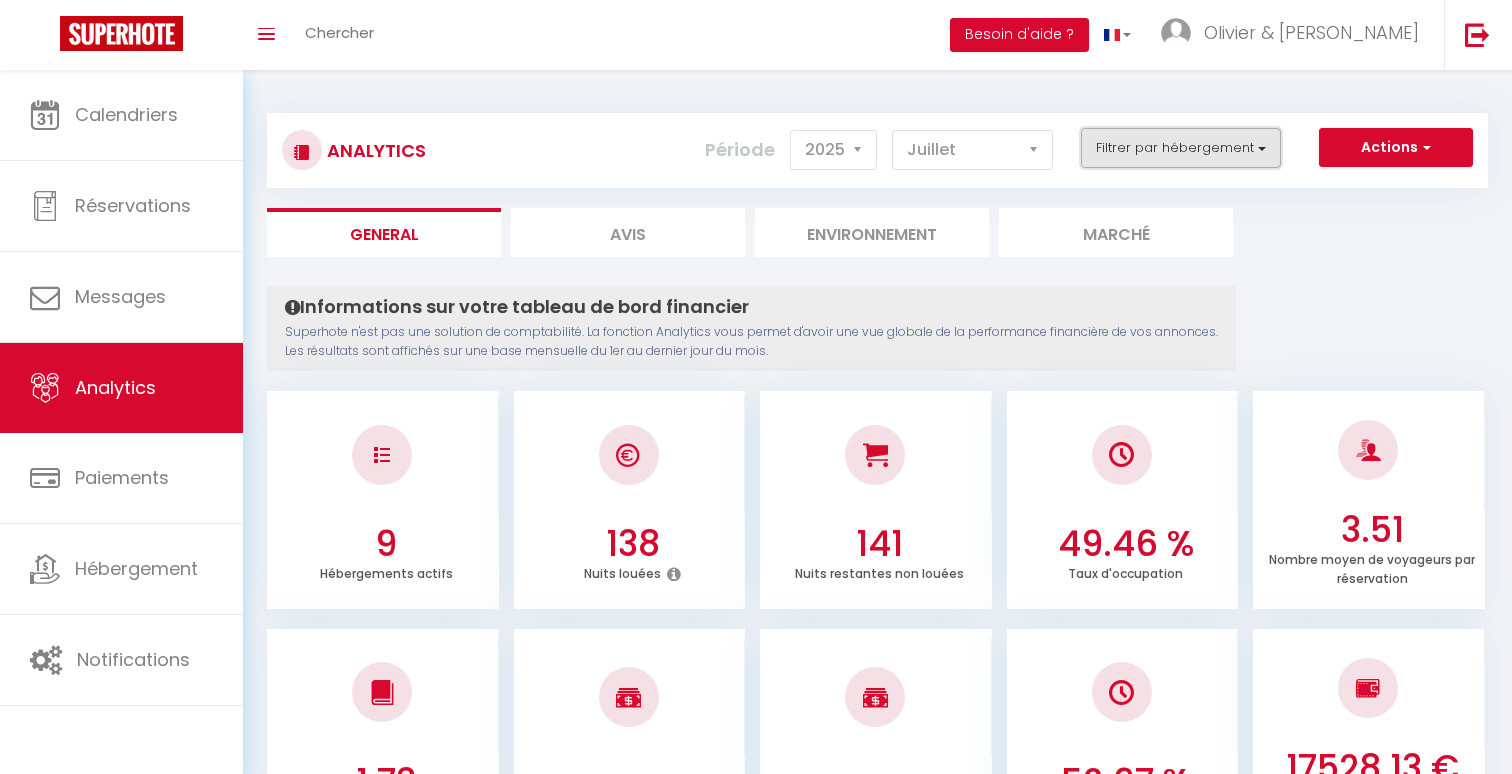 click on "Filtrer par hébergement" at bounding box center (1181, 148) 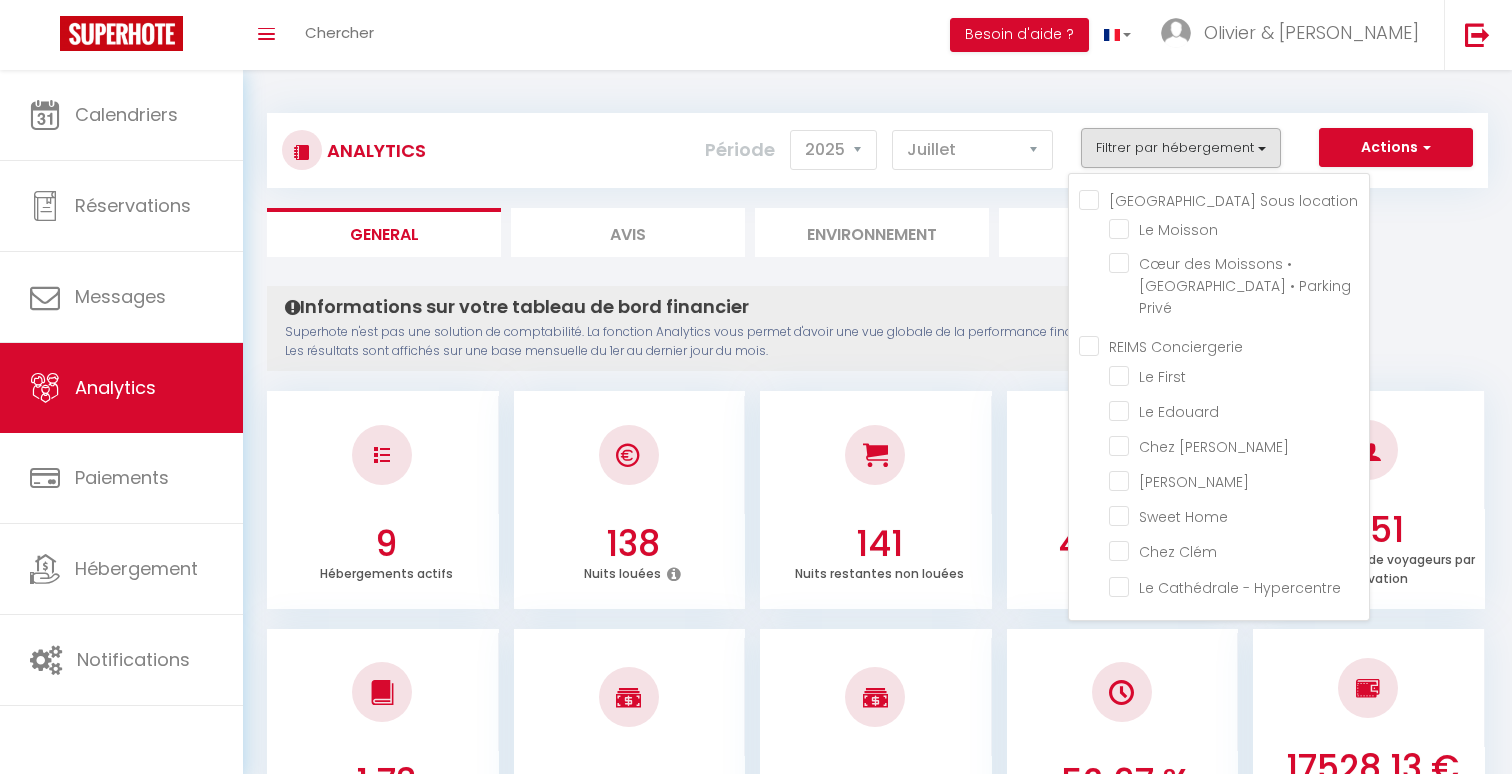 click on "[GEOGRAPHIC_DATA] Sous location" at bounding box center (1224, 199) 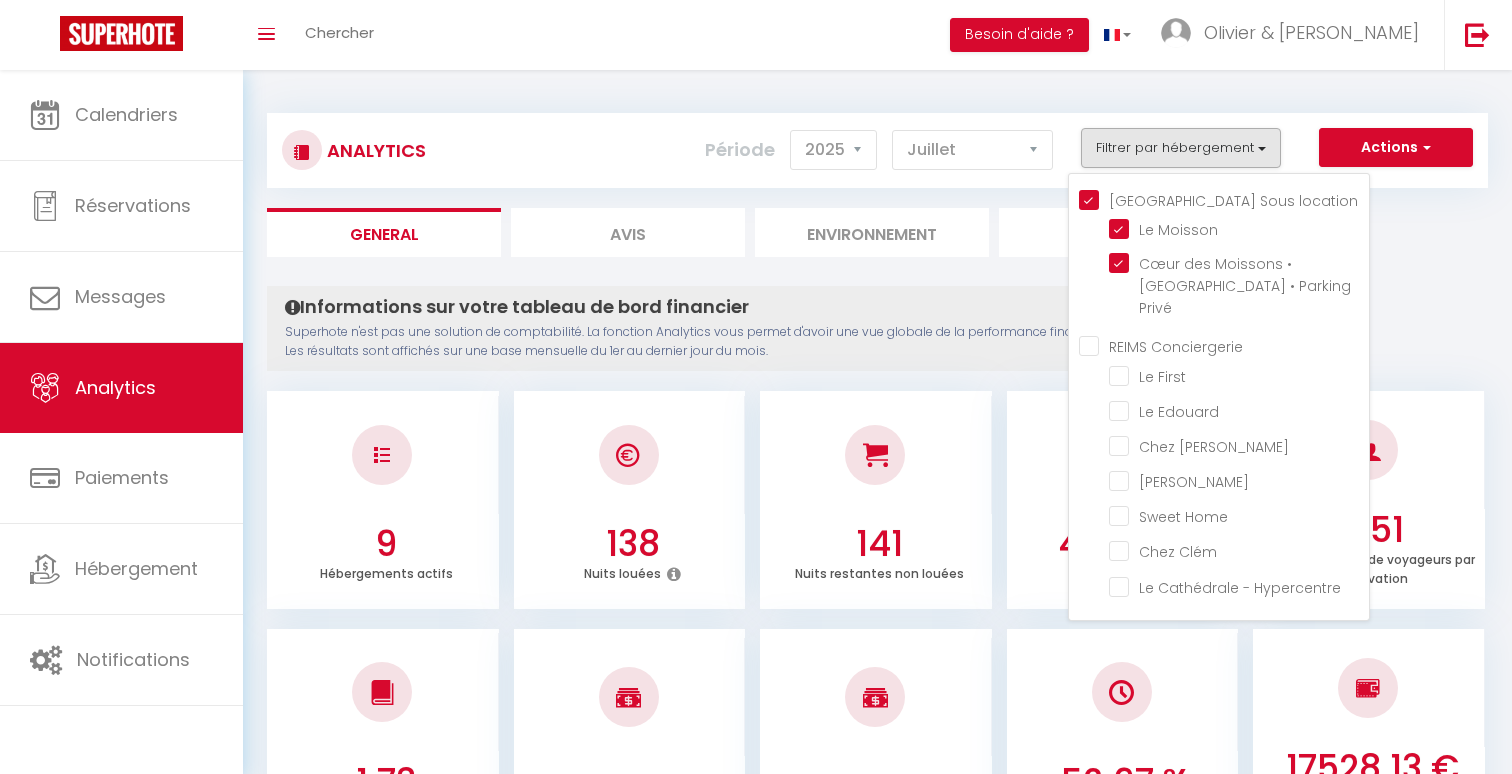 checkbox on "true" 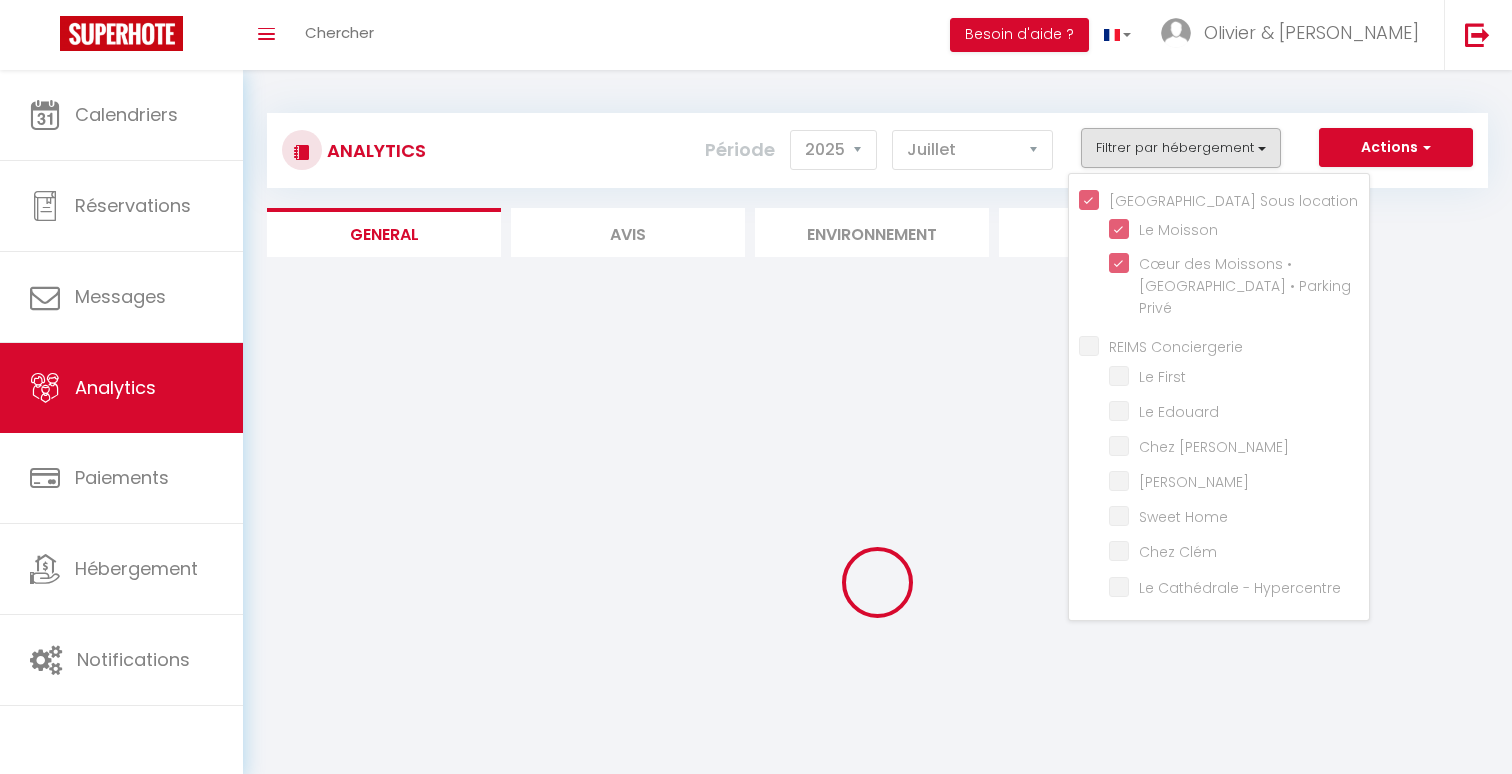 checkbox on "false" 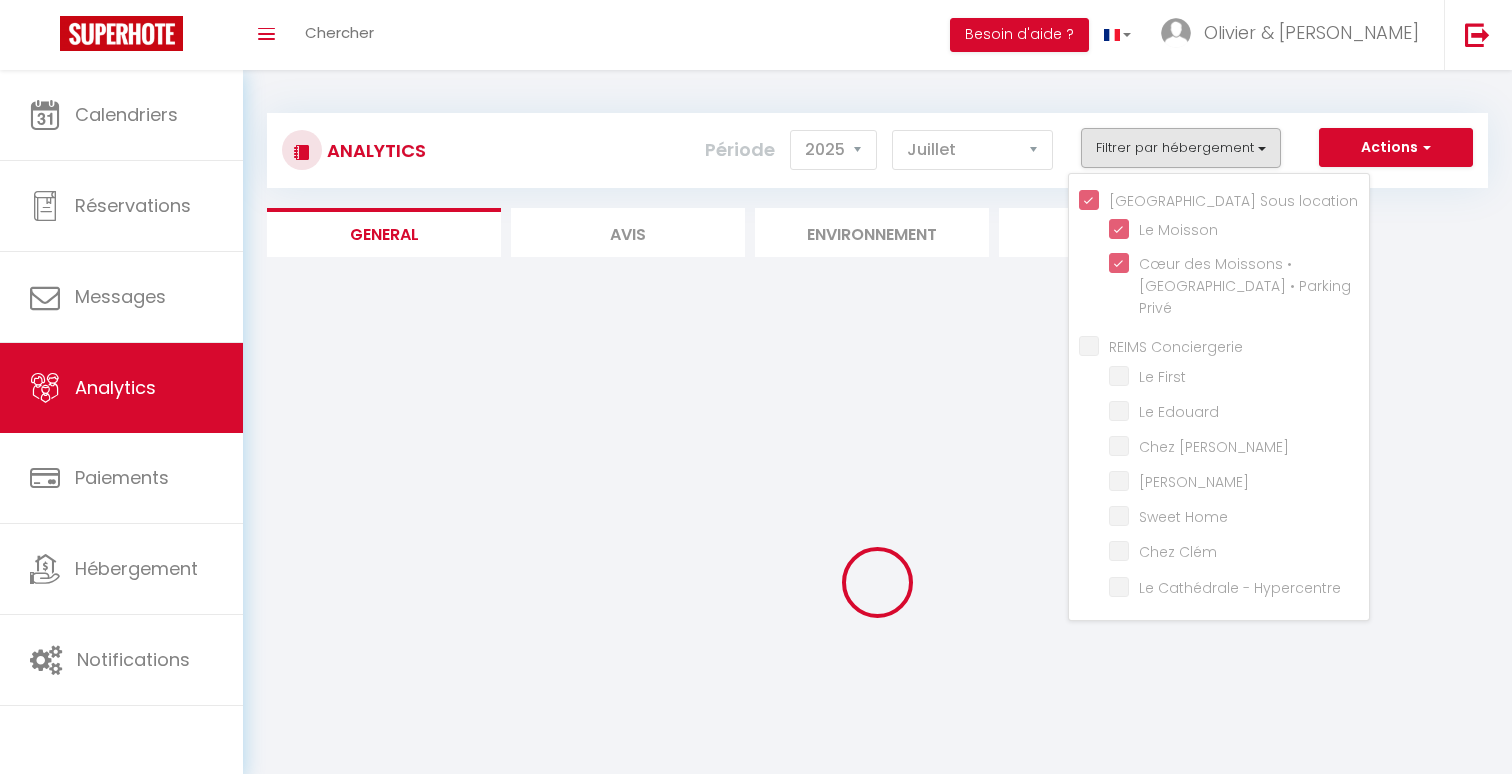 checkbox on "false" 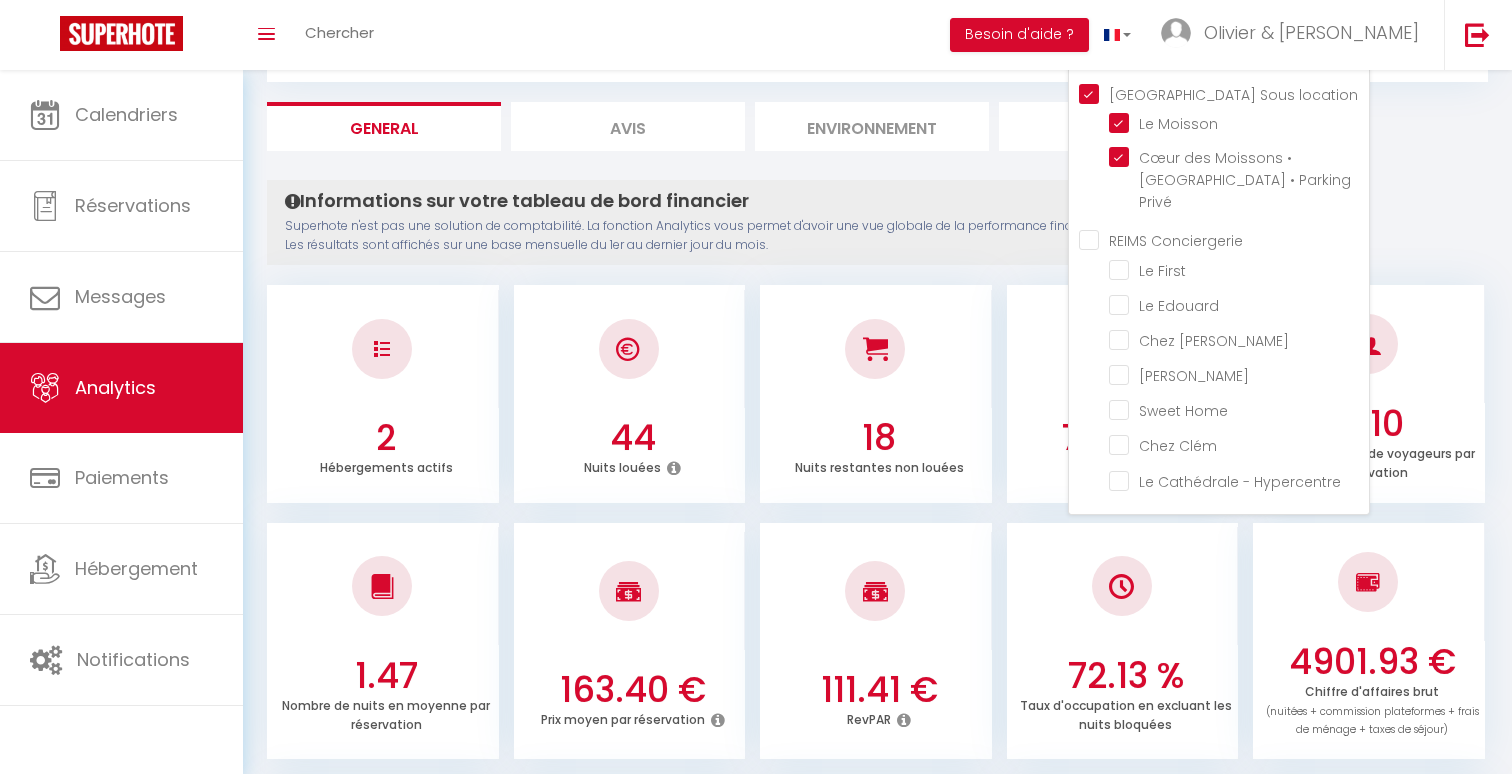 scroll, scrollTop: 93, scrollLeft: 0, axis: vertical 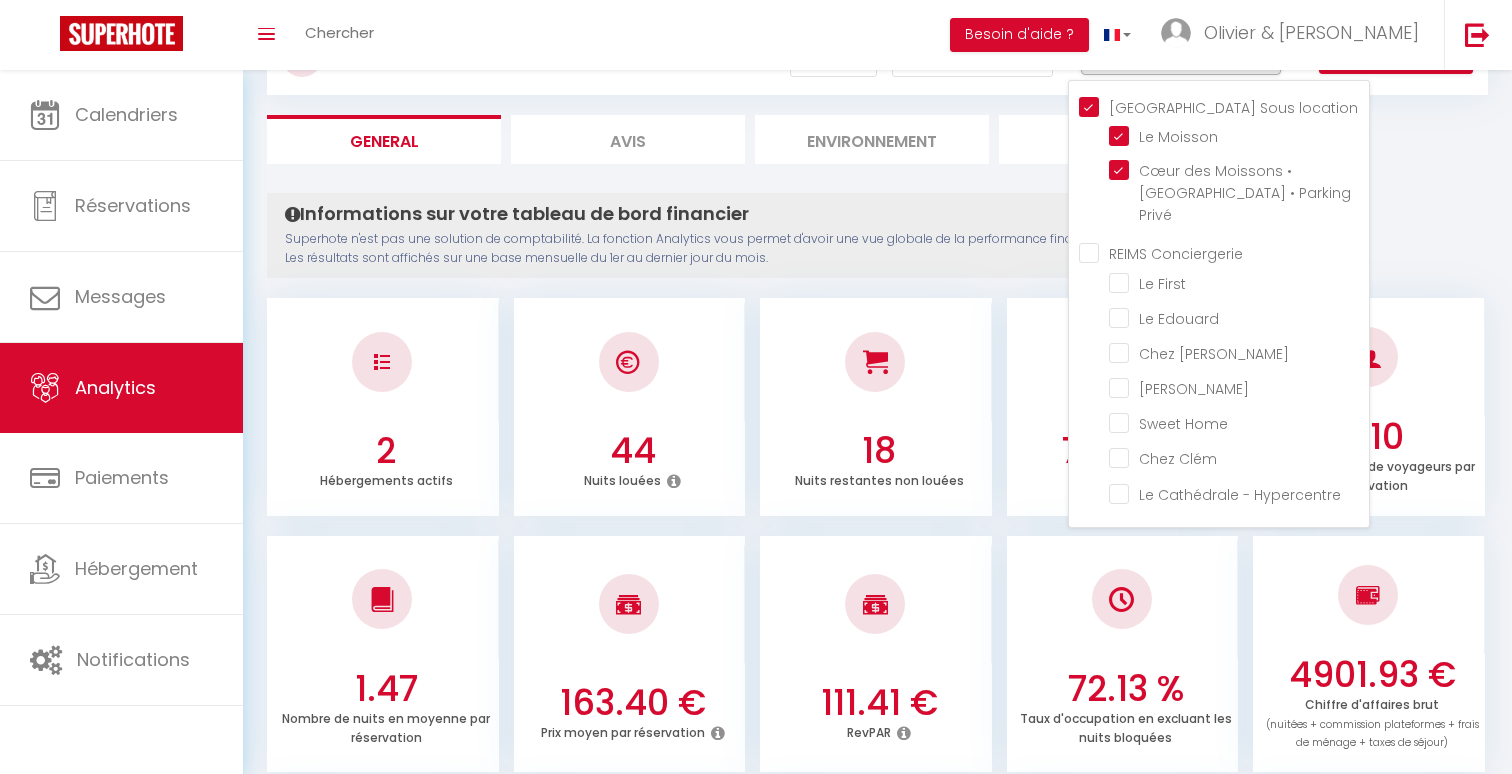 click on "Superhote n'est pas une solution de comptabilité. La fonction Analytics vous permet d'avoir une vue globale de la performance financière de vos annonces.
Les résultats sont affichés sur une base mensuelle du 1er au dernier jour du mois." at bounding box center (751, 249) 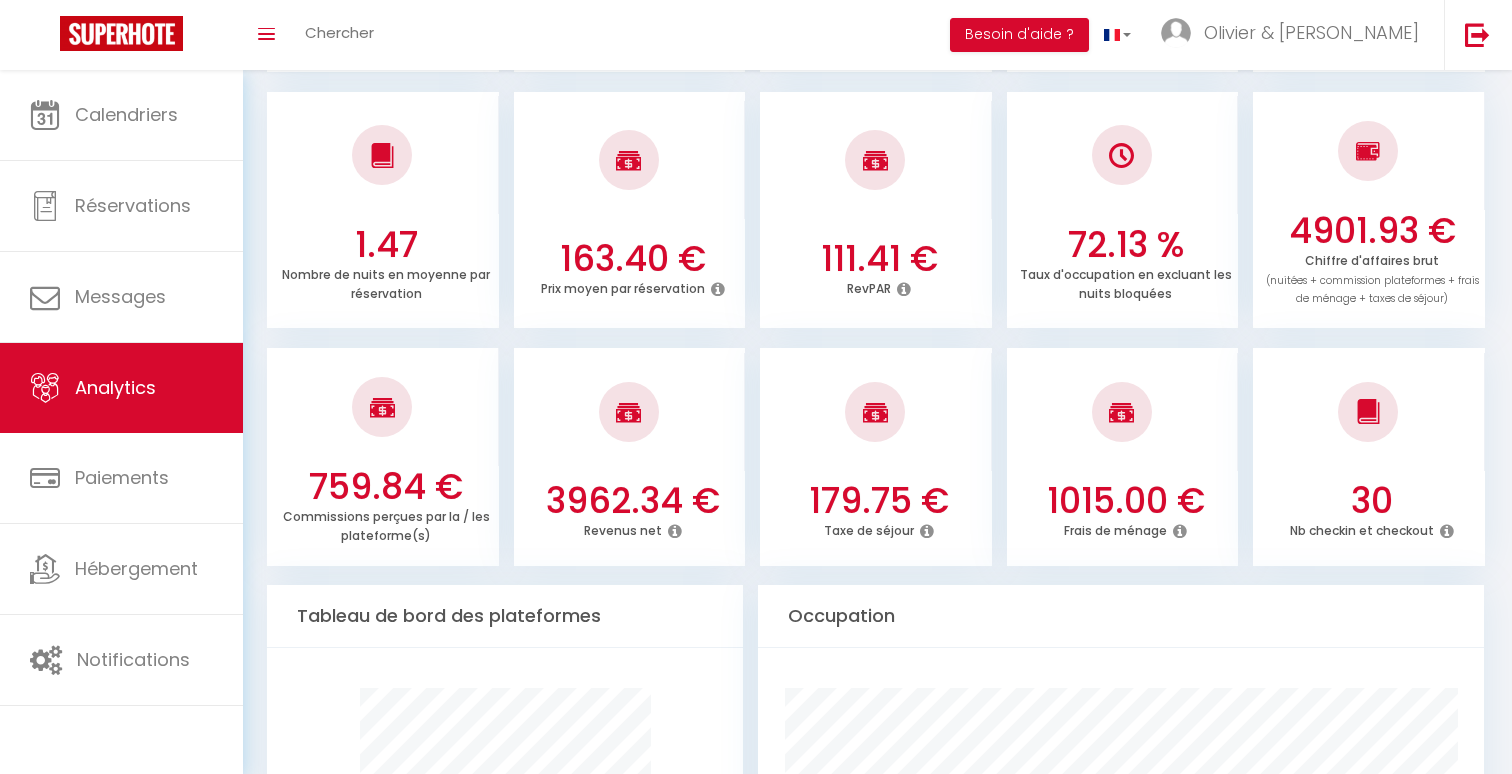 scroll, scrollTop: 0, scrollLeft: 0, axis: both 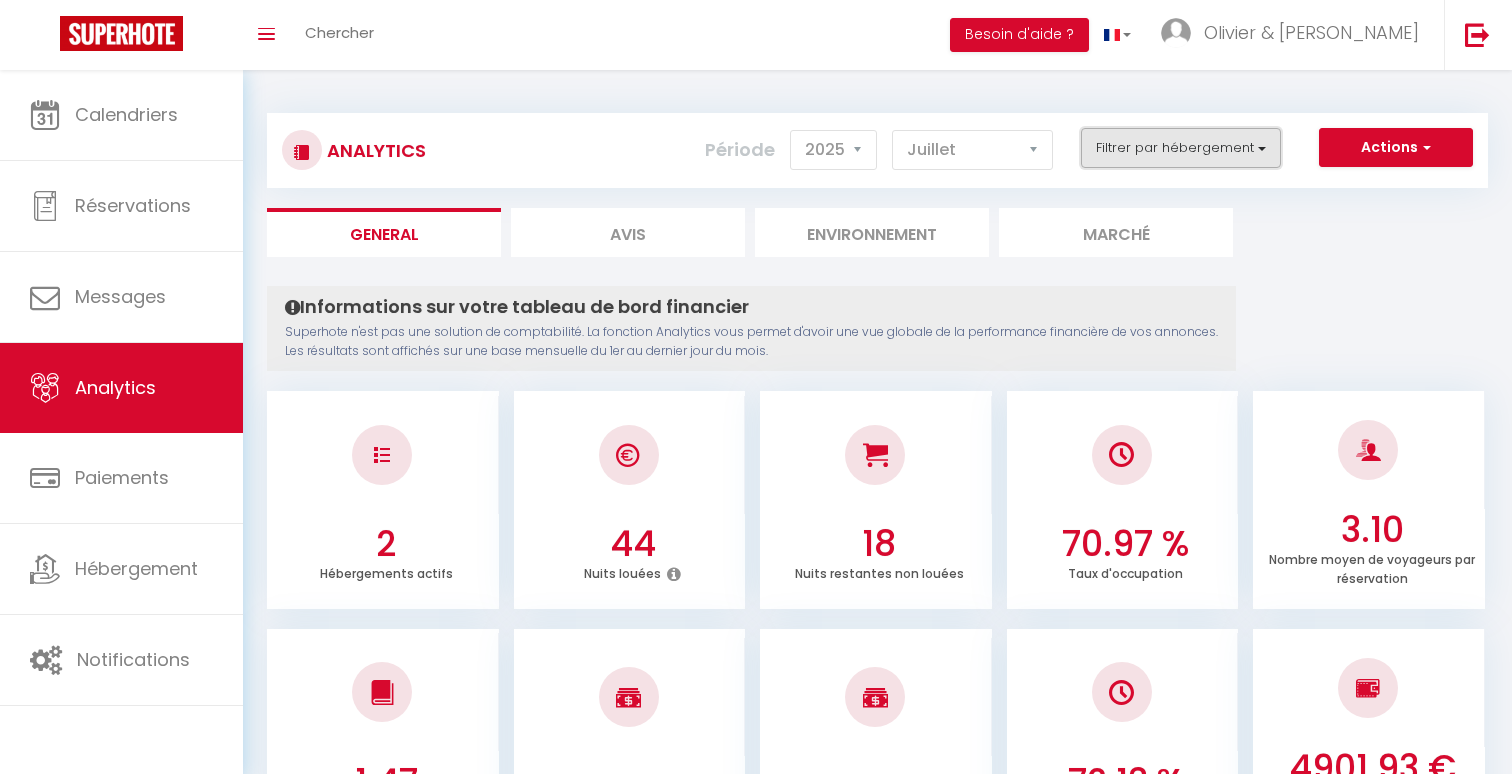 click on "Filtrer par hébergement" at bounding box center [1181, 148] 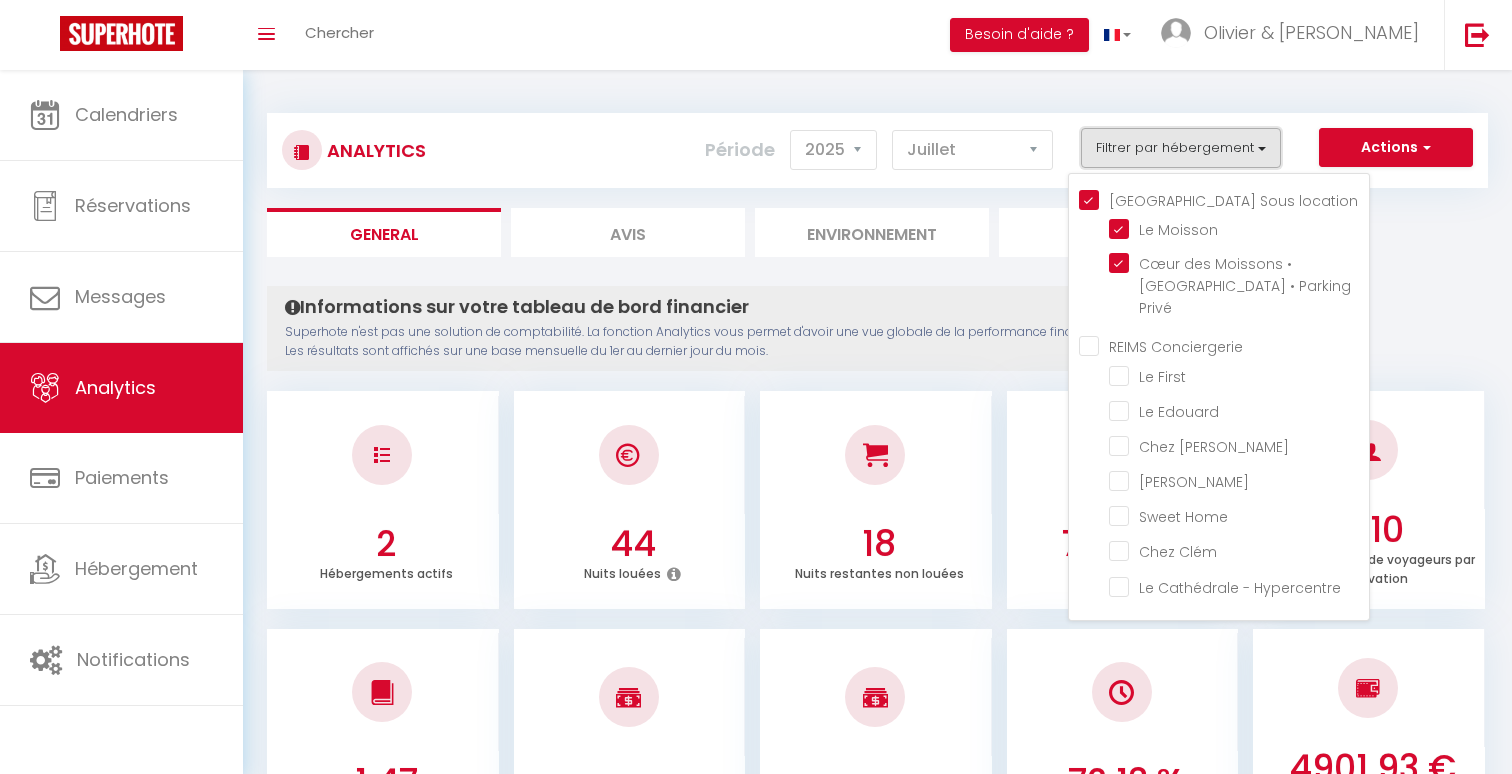 click on "Filtrer par hébergement" at bounding box center (1181, 148) 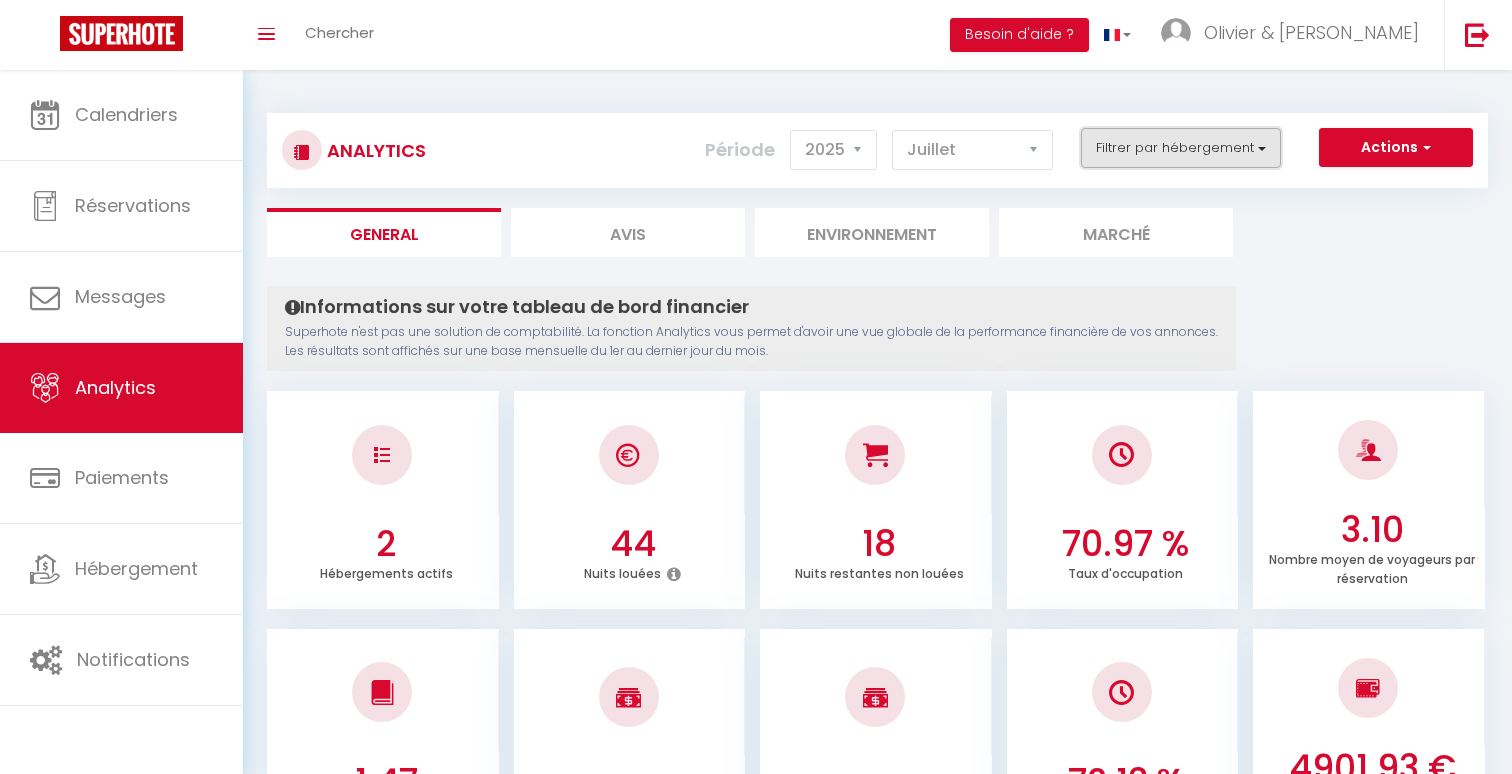 click on "Filtrer par hébergement" at bounding box center (1181, 148) 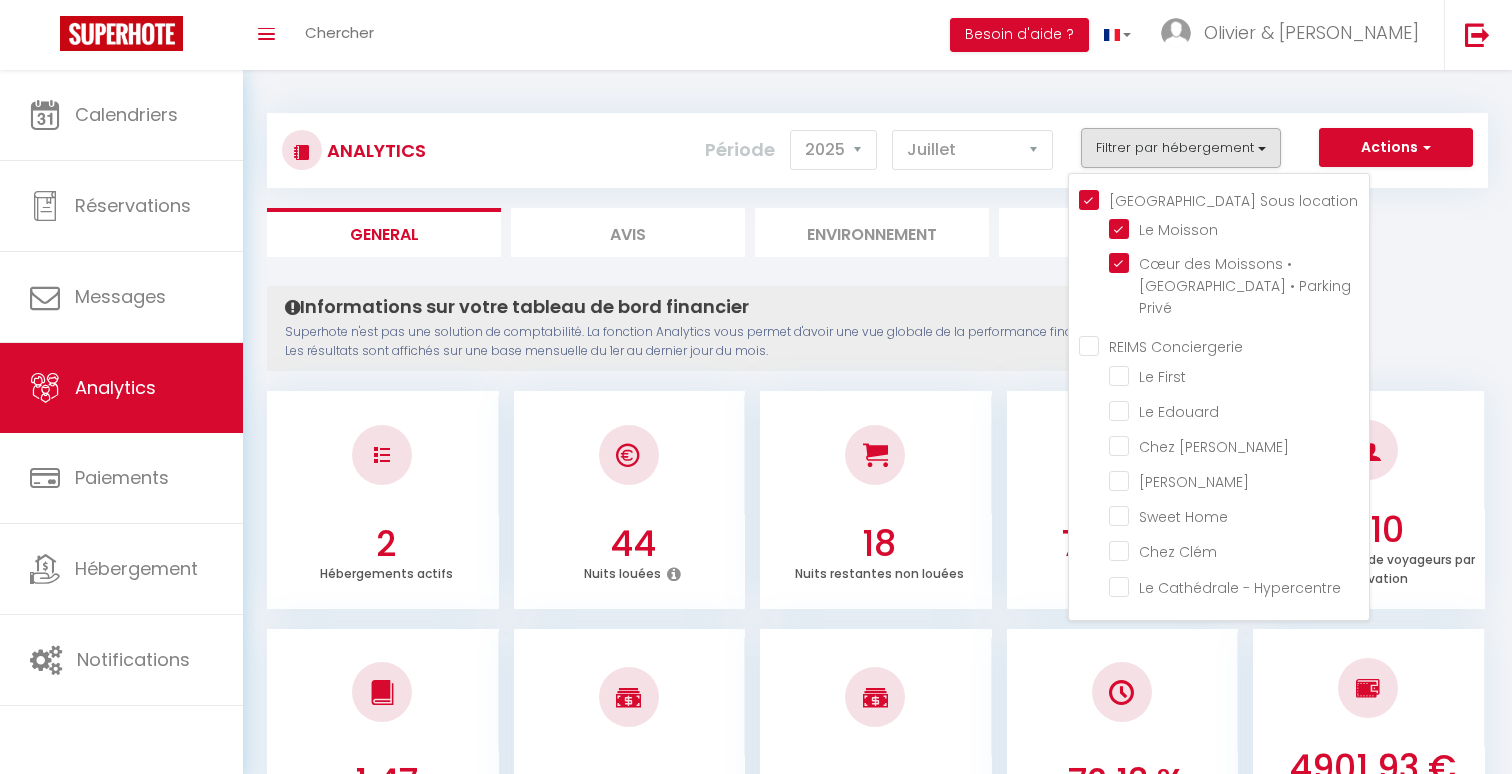 click on "[GEOGRAPHIC_DATA] Sous location" at bounding box center (1224, 199) 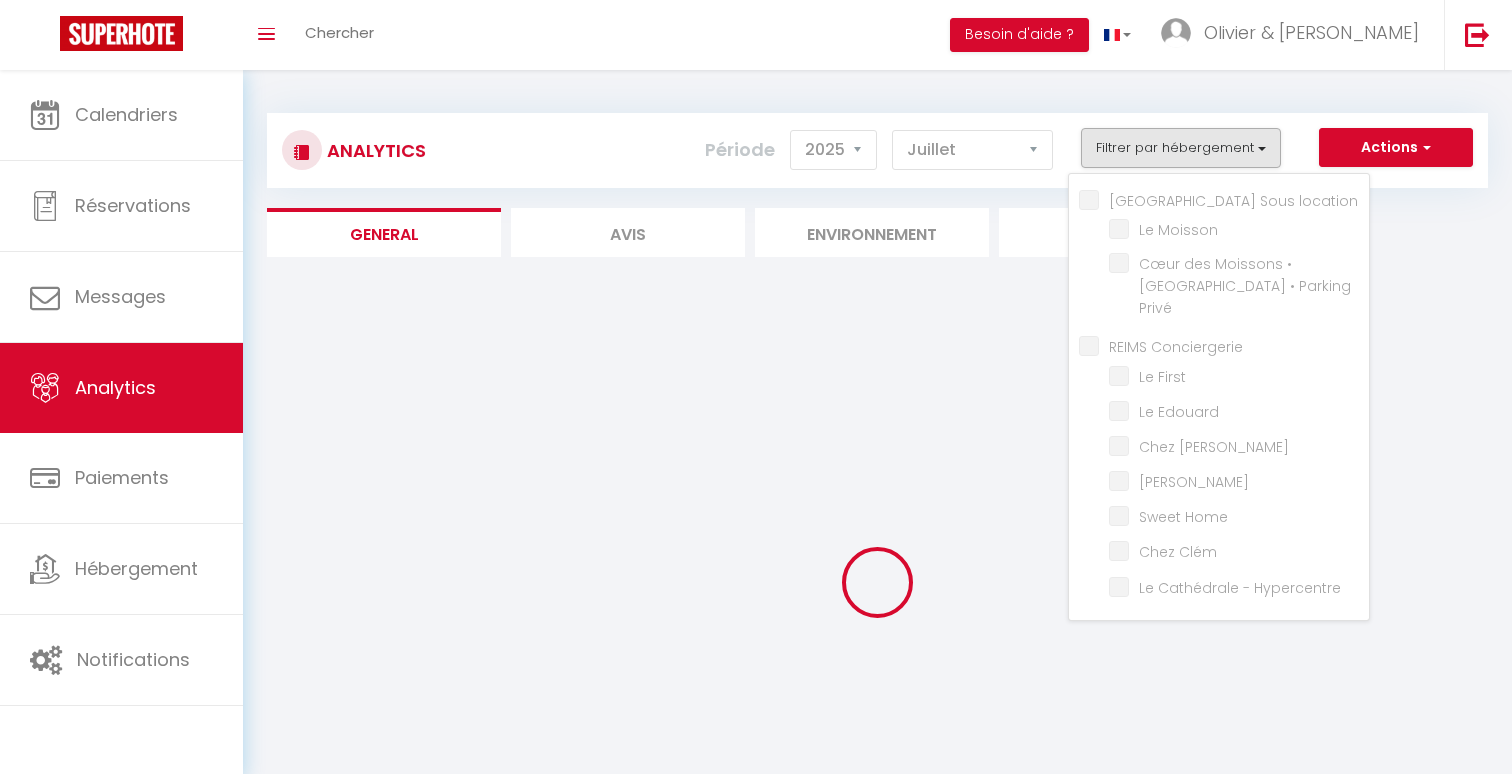 checkbox on "false" 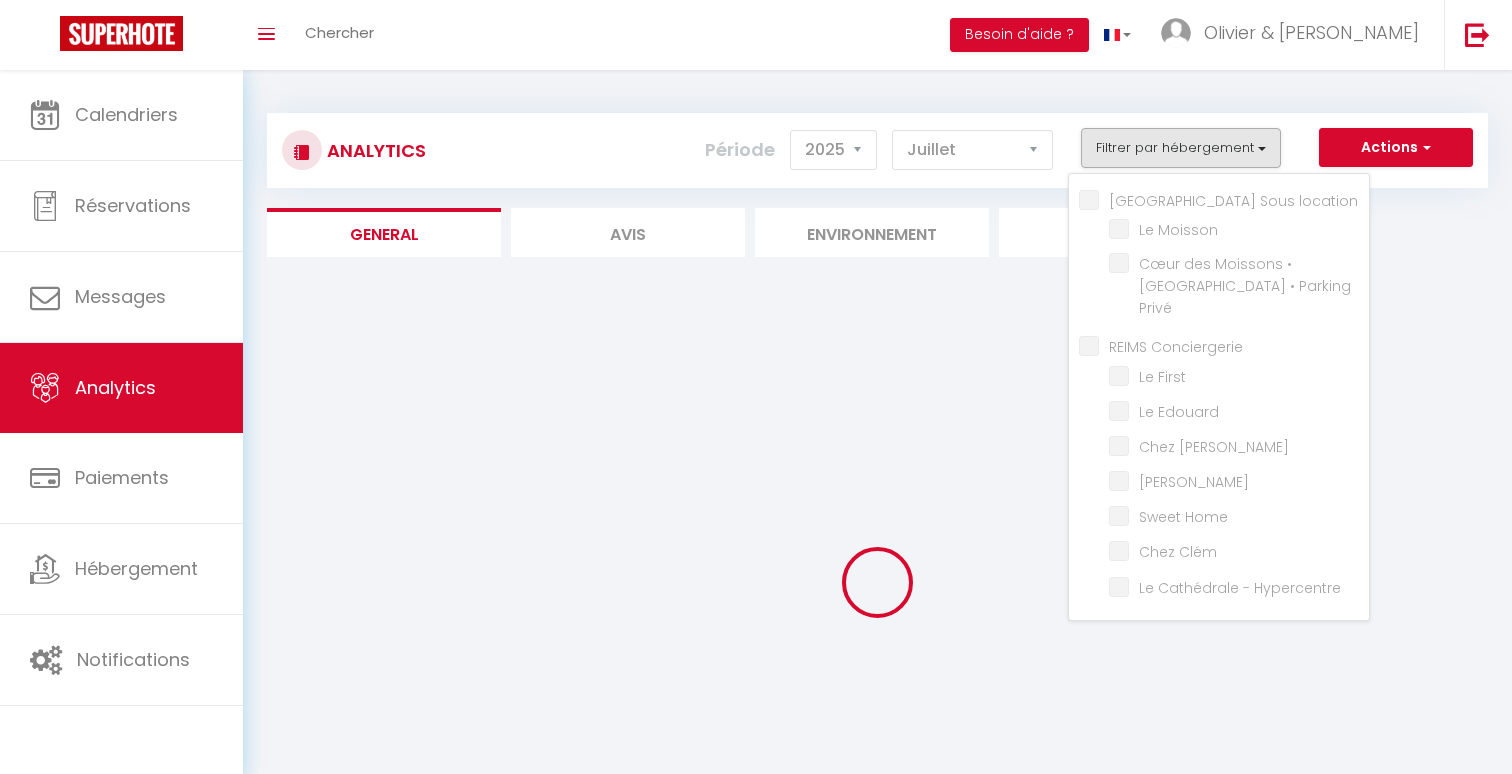 checkbox on "false" 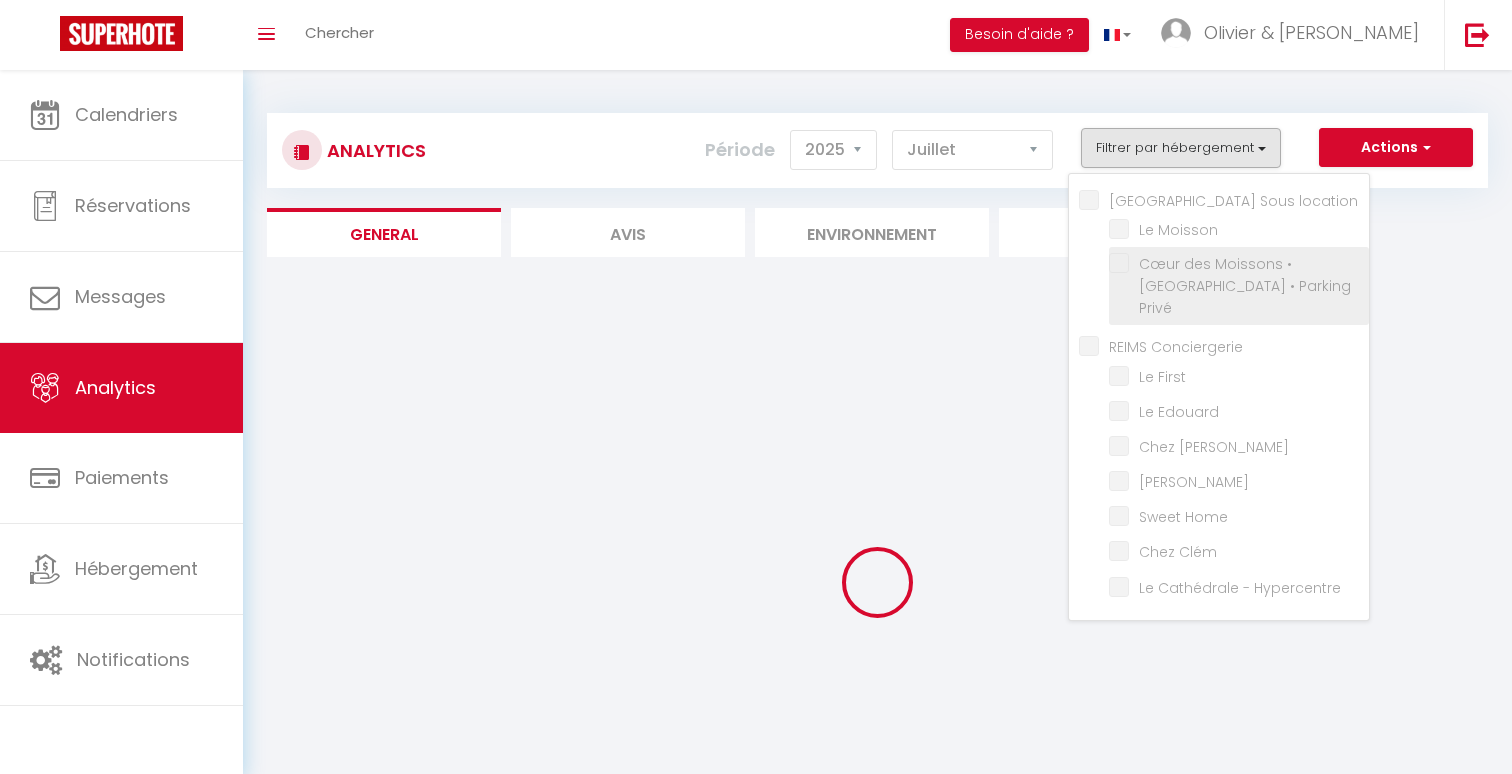 checkbox on "false" 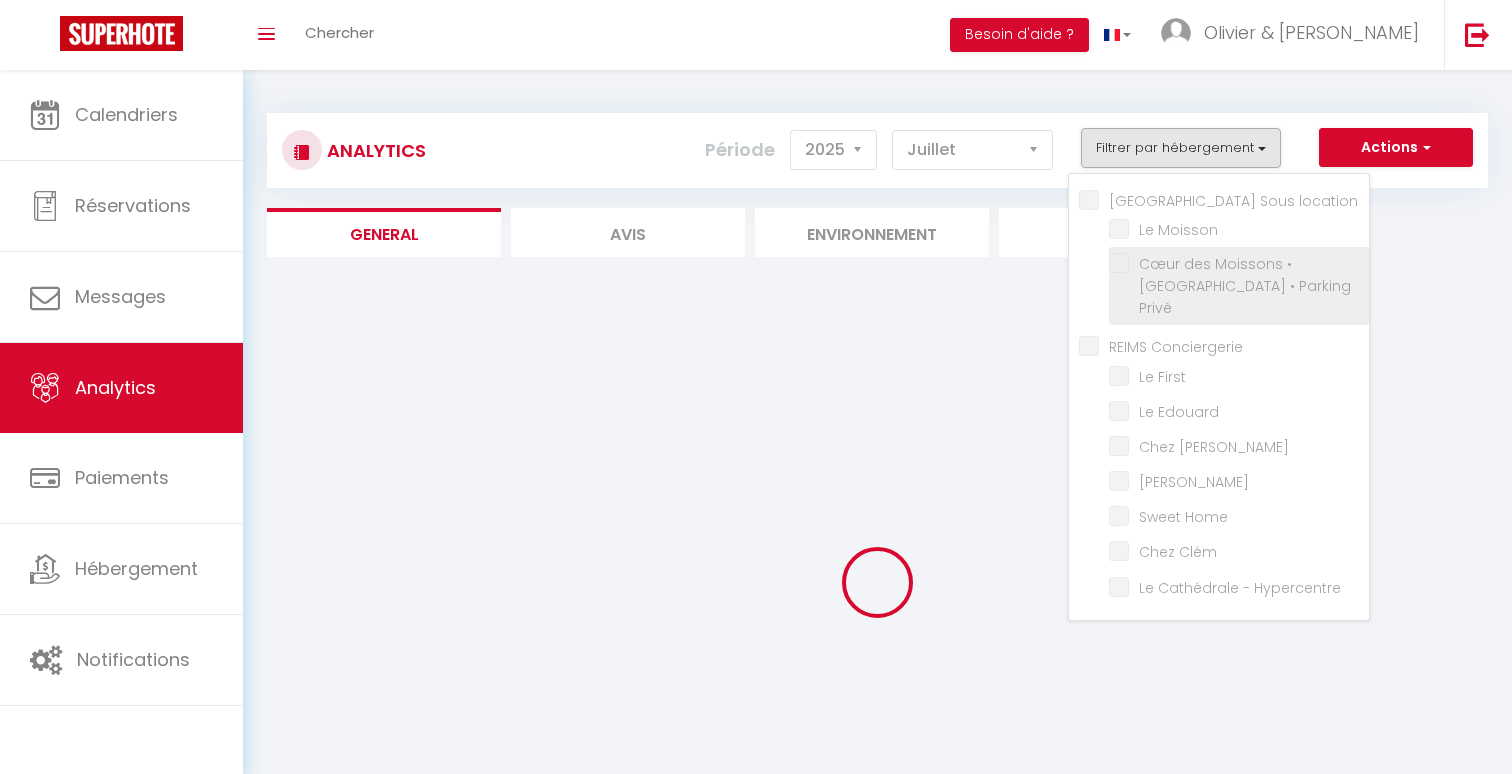 checkbox on "false" 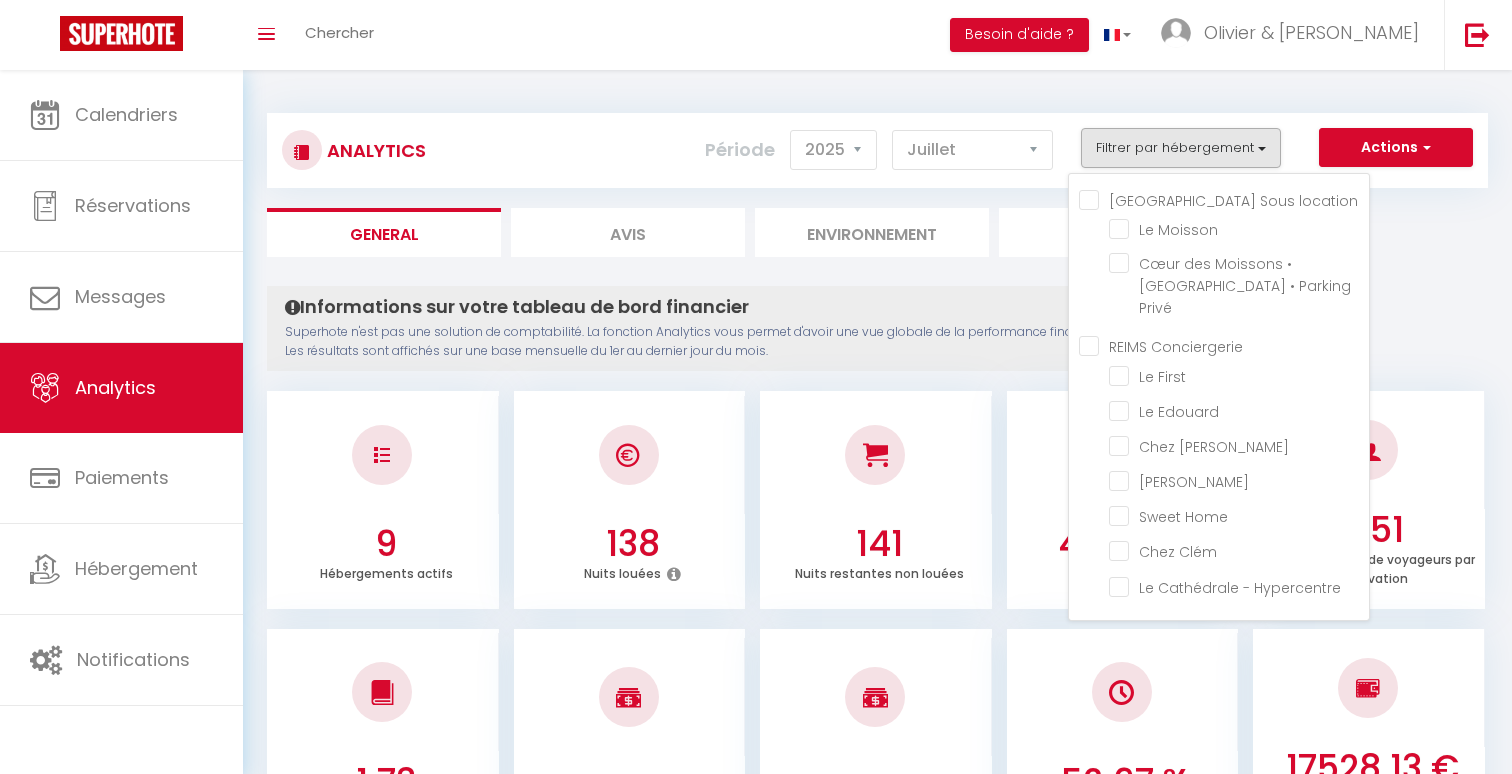 click on "REIMS Conciergerie" at bounding box center (1224, 345) 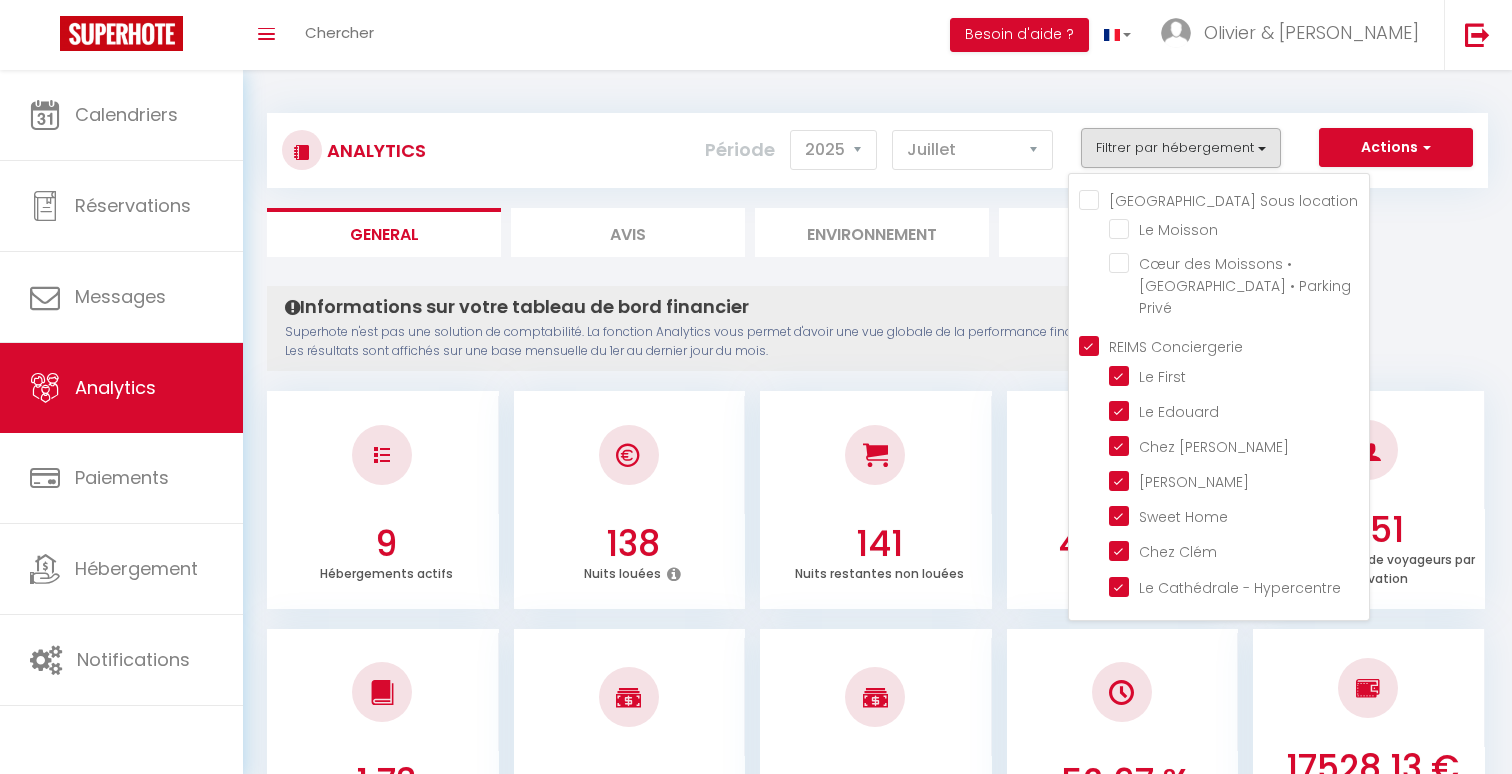 checkbox on "true" 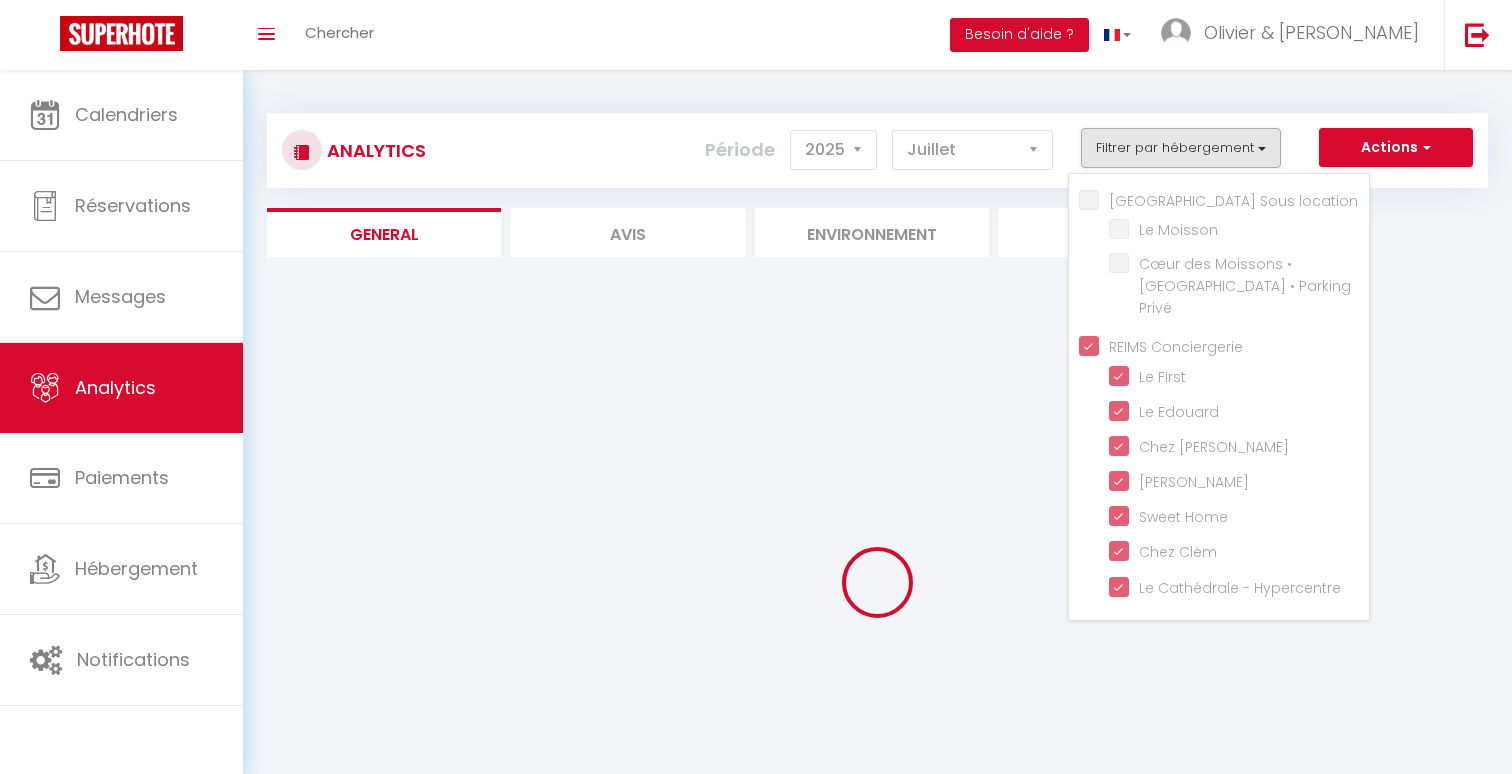 click at bounding box center [877, 583] 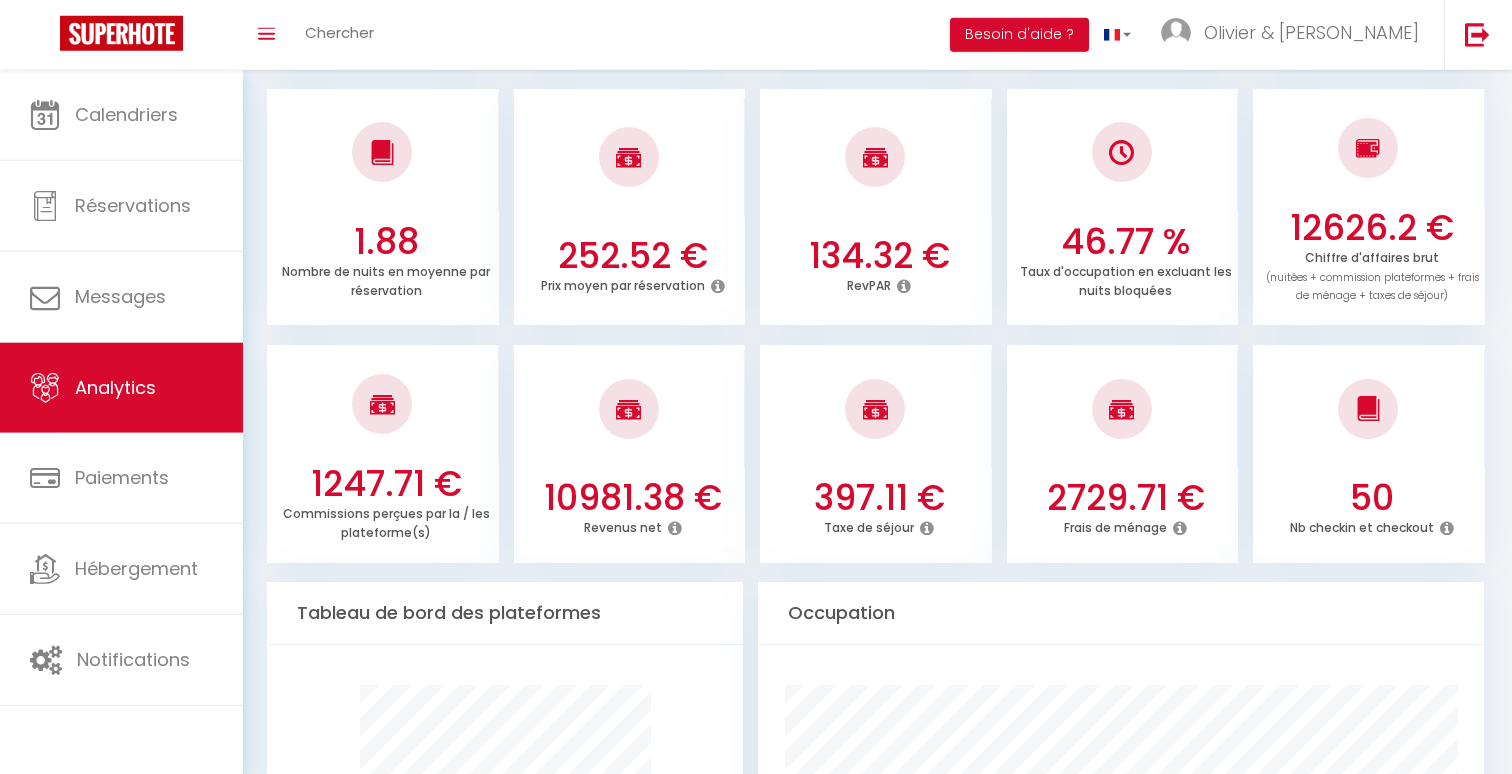 scroll, scrollTop: 0, scrollLeft: 0, axis: both 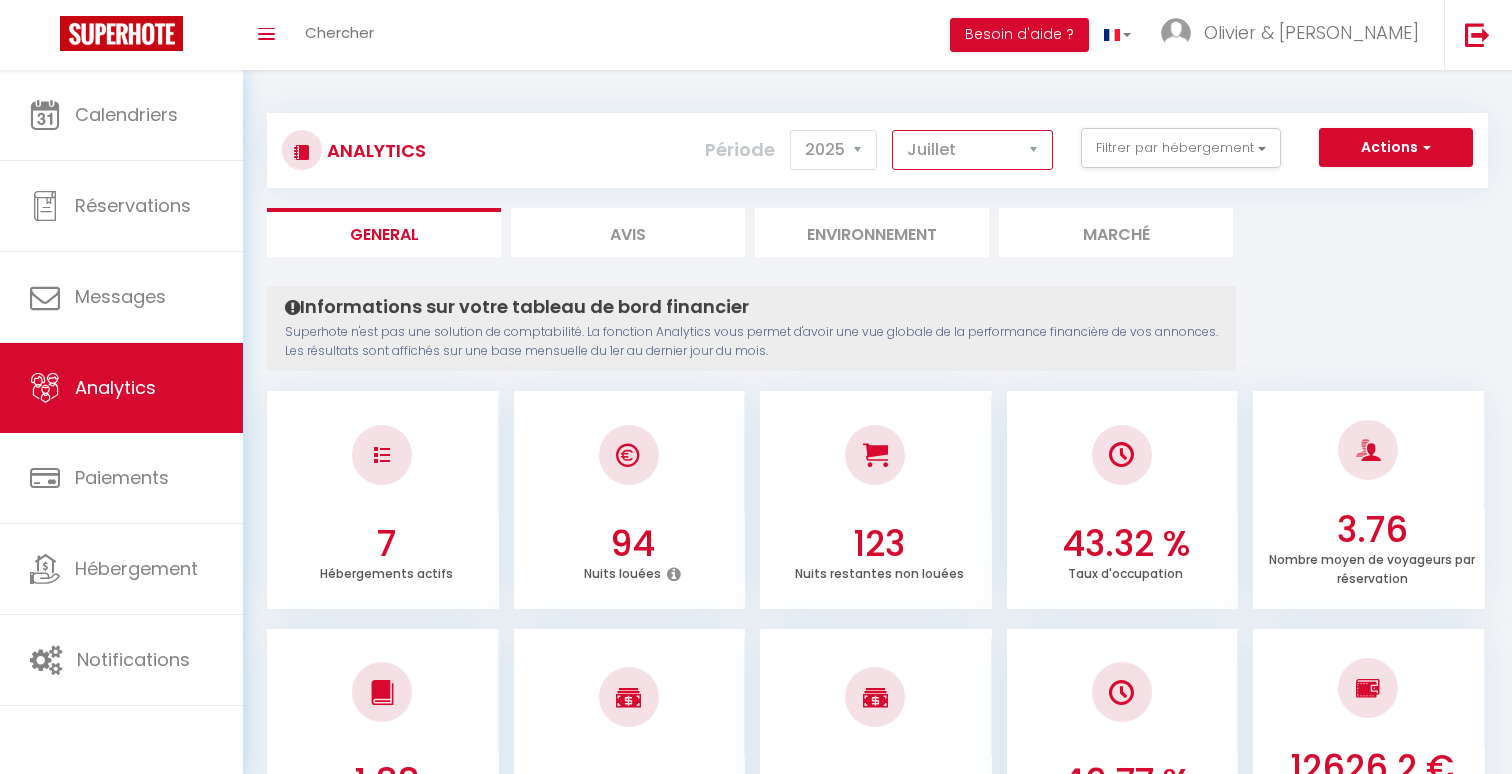 click on "[PERSON_NAME]   Mars   [PERSON_NAME]   Juin   Juillet   Août   Septembre   Octobre   Novembre   Décembre" at bounding box center (972, 150) 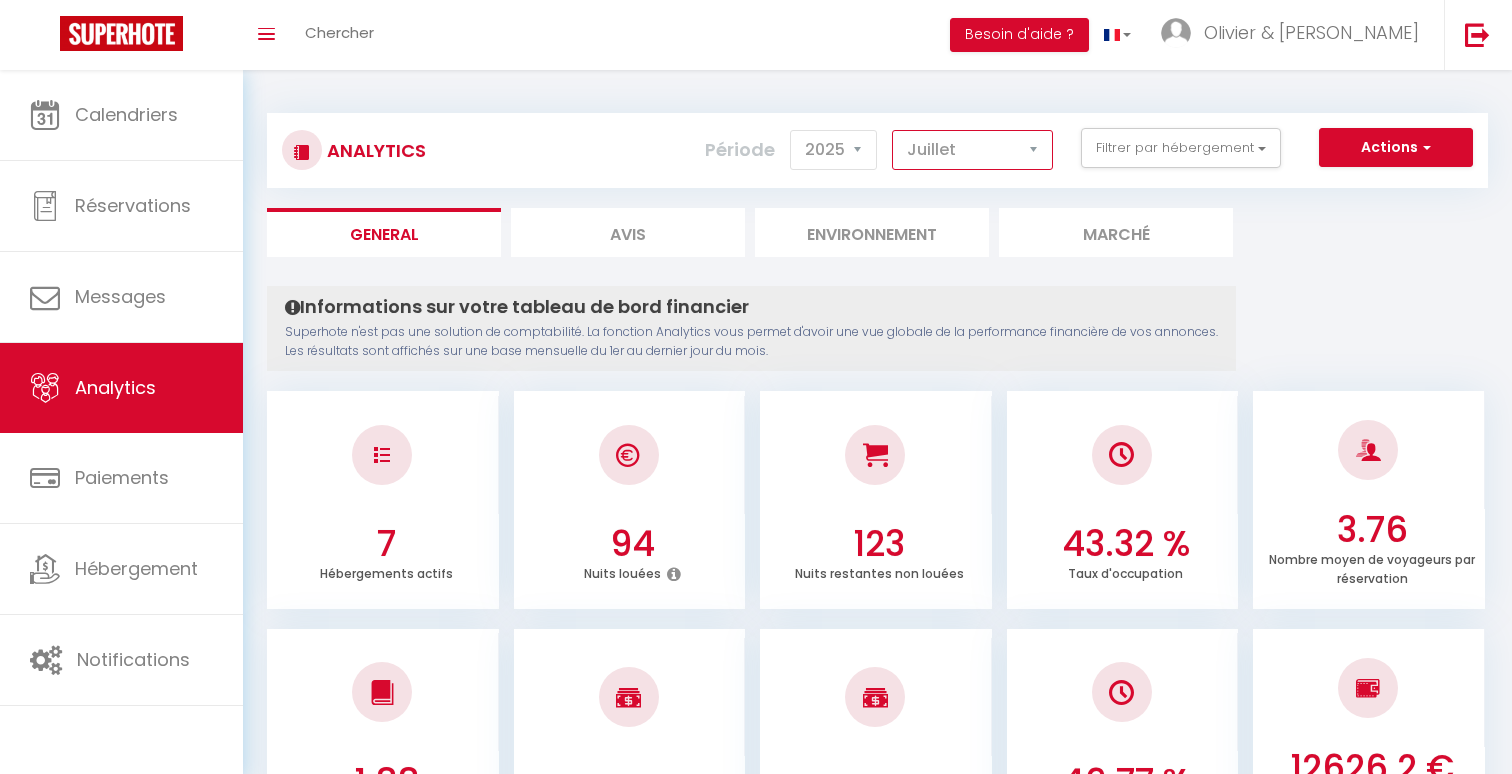 select on "6" 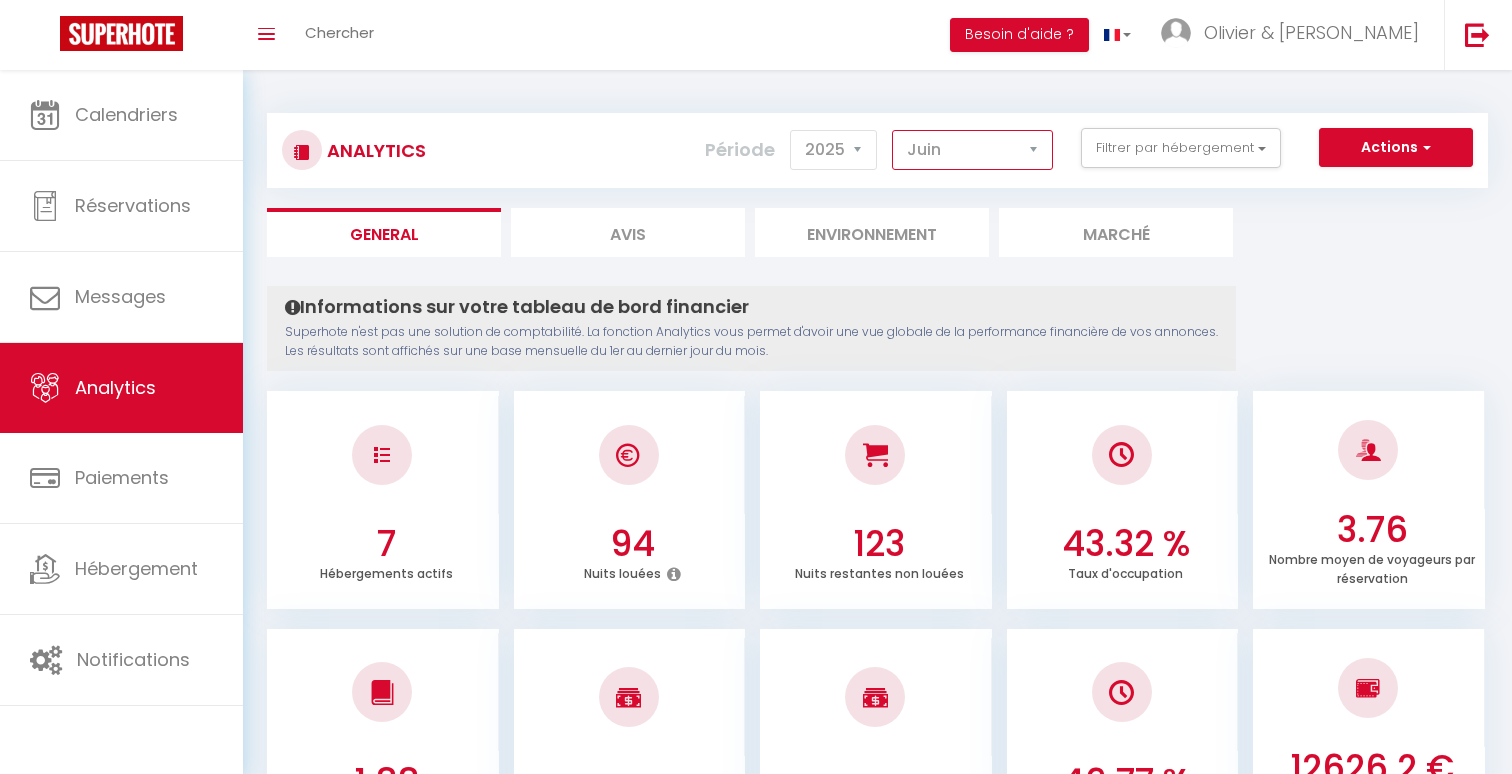 click on "Juin" at bounding box center (0, 0) 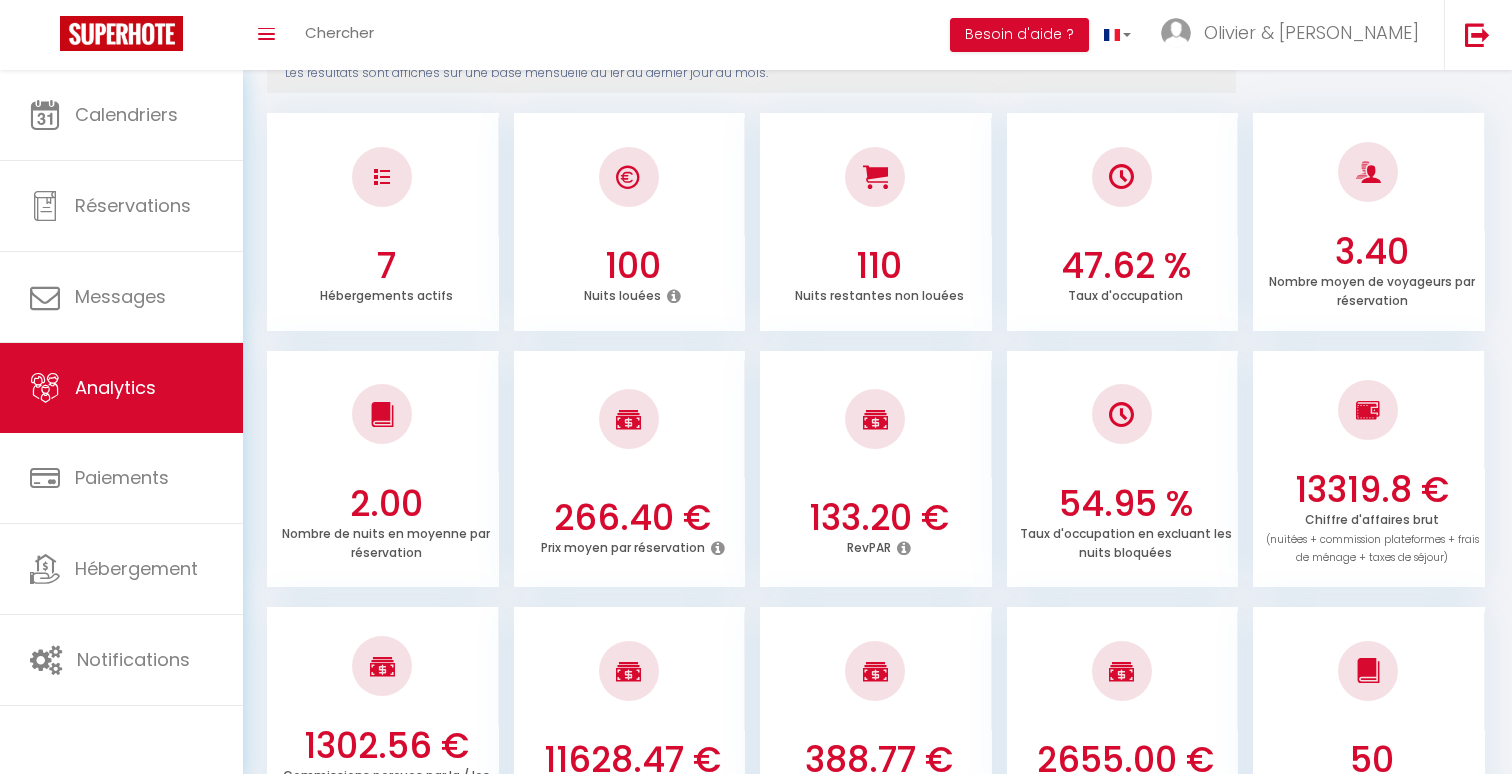 scroll, scrollTop: 0, scrollLeft: 0, axis: both 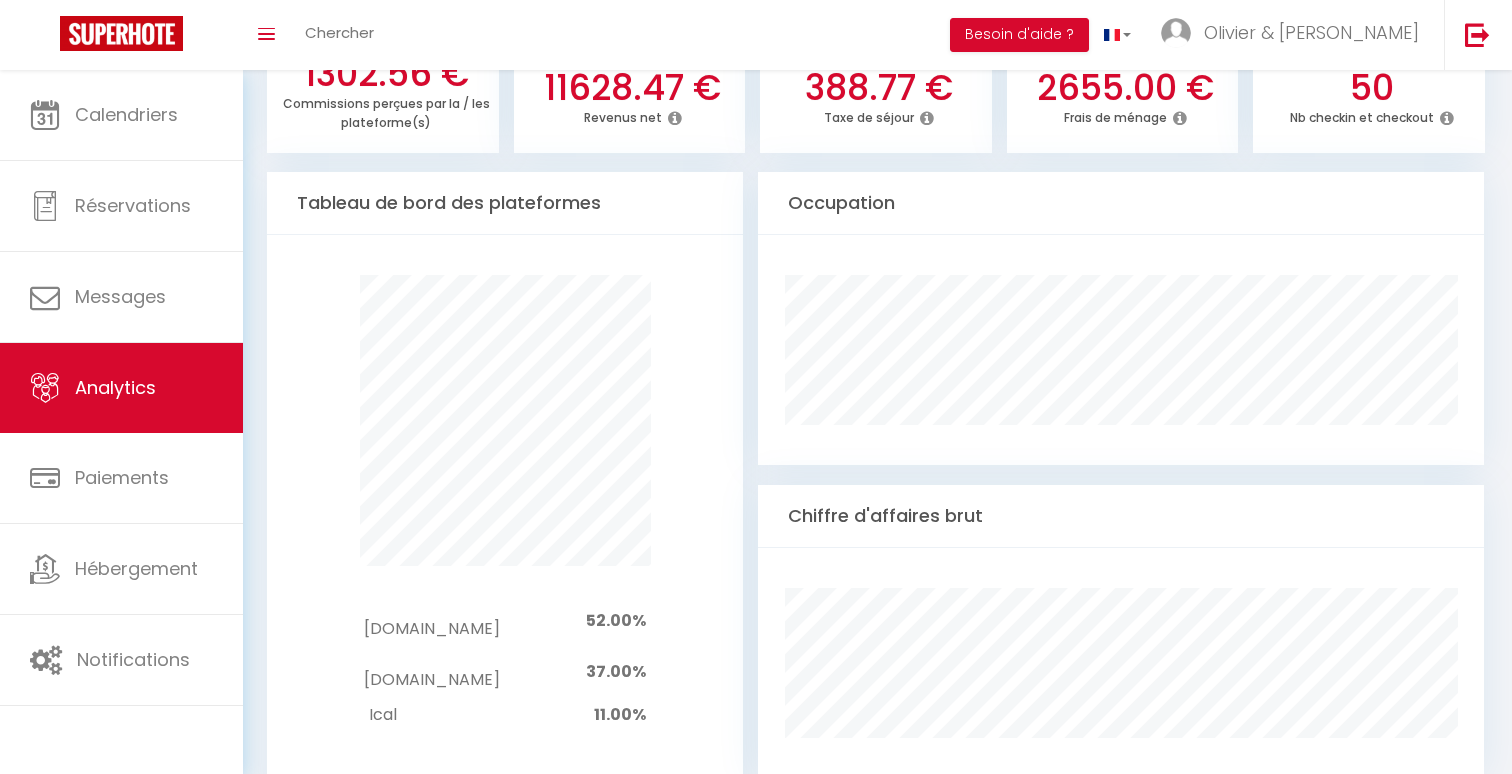 click on "Pas de canaux à afficher      [DOMAIN_NAME]   52.00%  [DOMAIN_NAME]   37.00%  Ical   11.00%" at bounding box center (505, 519) 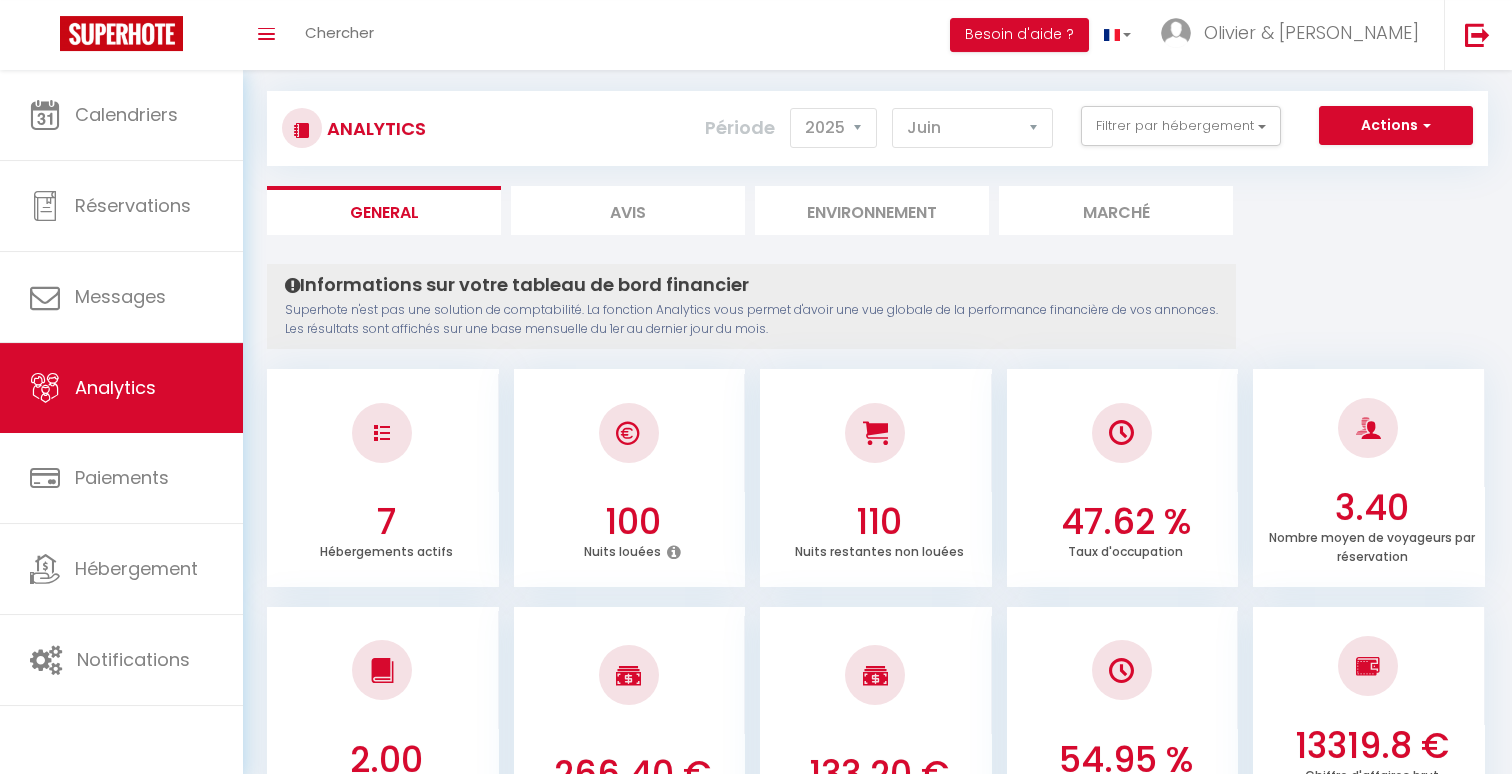 scroll, scrollTop: 0, scrollLeft: 0, axis: both 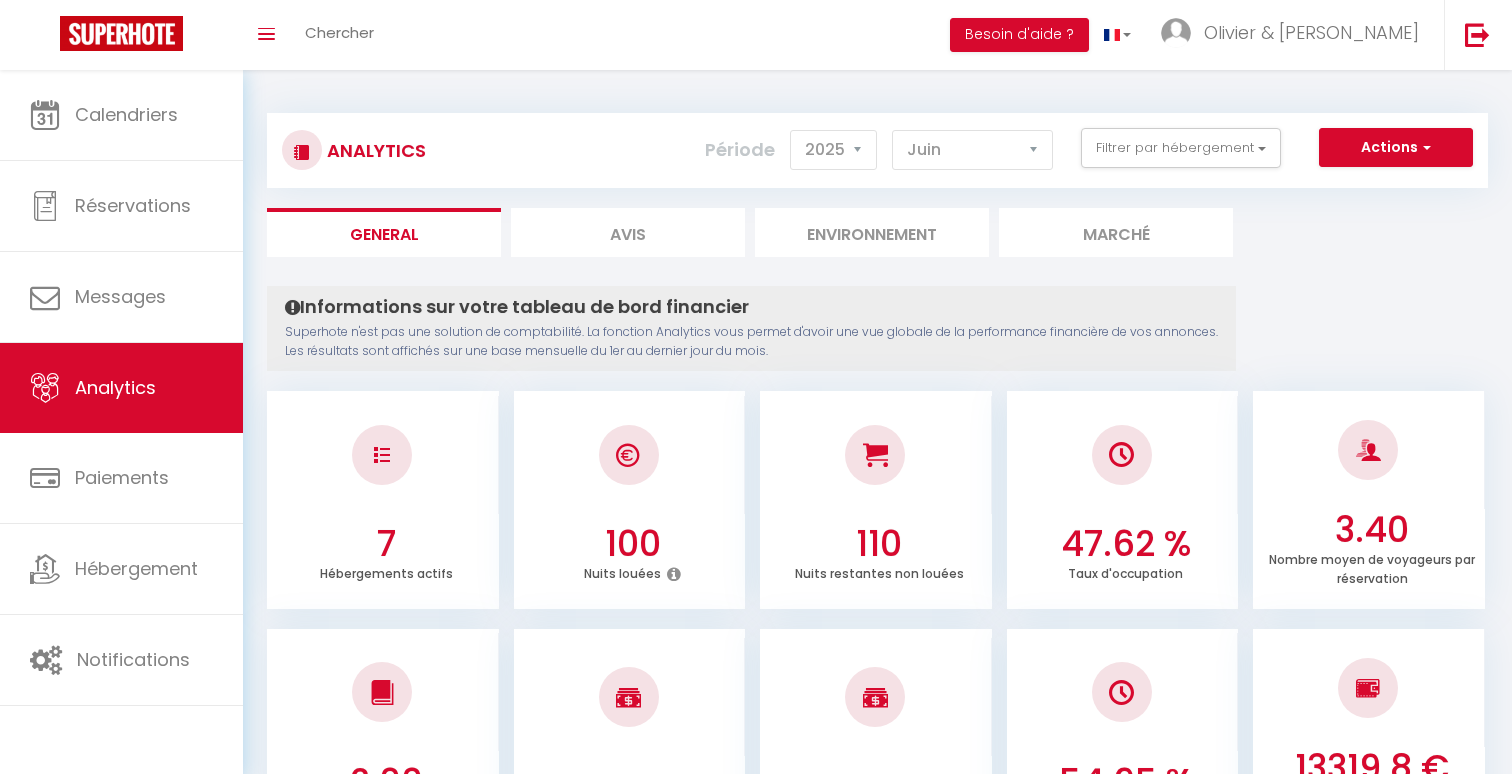 click on "Informations sur votre tableau de bord financier   Superhote n'est pas une solution de comptabilité. La fonction Analytics vous permet d'avoir une vue globale de la performance financière de vos annonces.
Les résultats sont affichés sur une base mensuelle du 1er au dernier jour du mois." at bounding box center (751, 328) 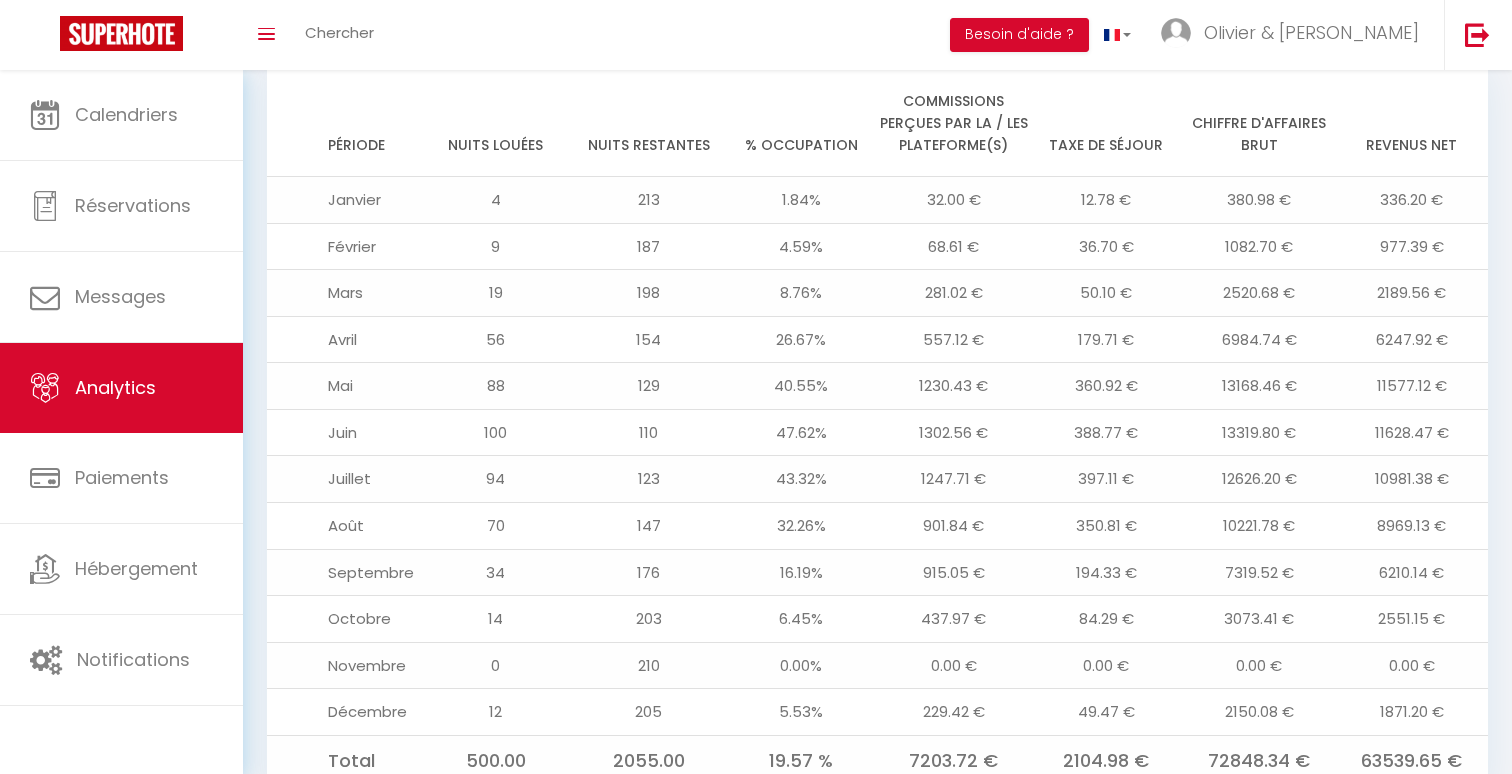 scroll, scrollTop: 2288, scrollLeft: 0, axis: vertical 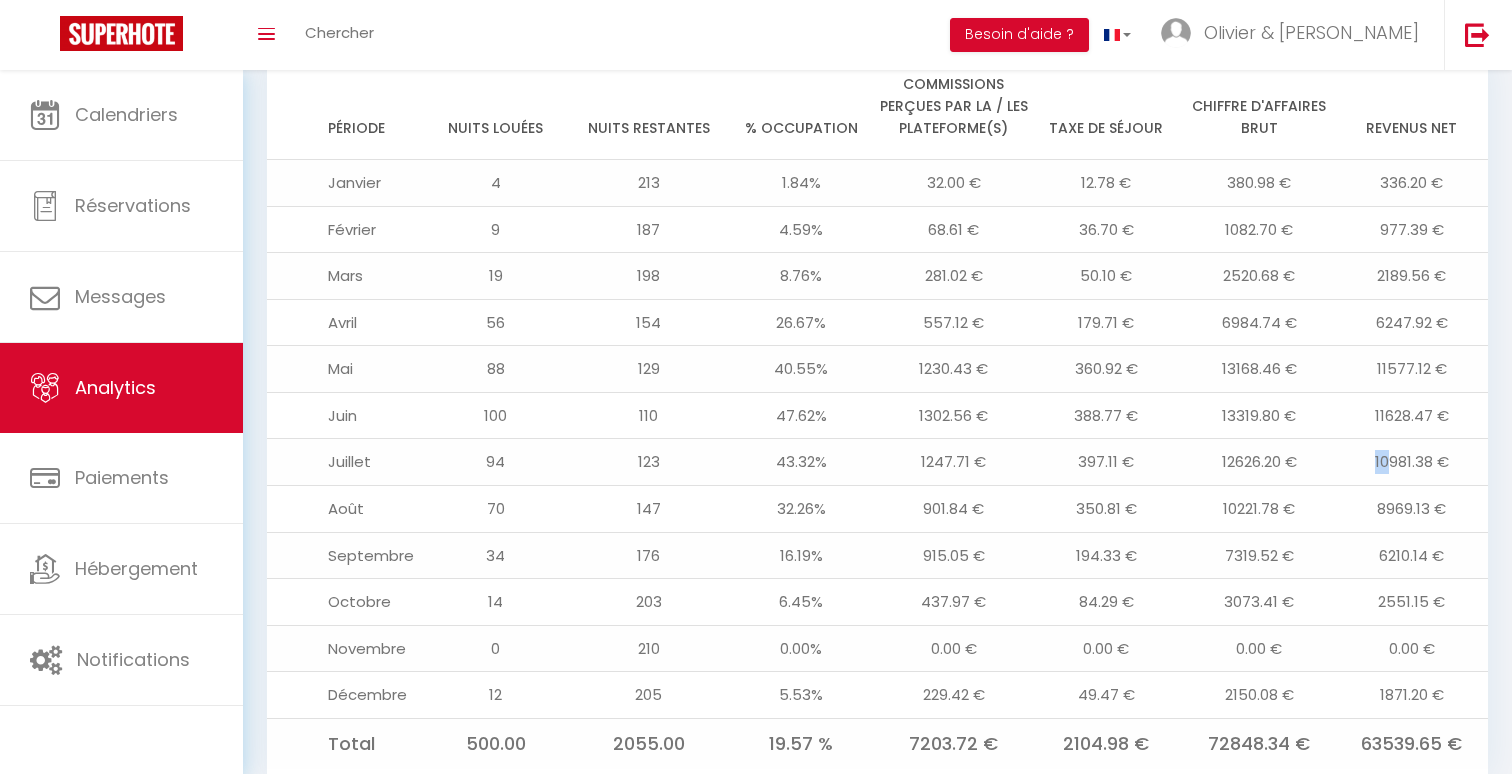 drag, startPoint x: 1376, startPoint y: 400, endPoint x: 1396, endPoint y: 399, distance: 20.024984 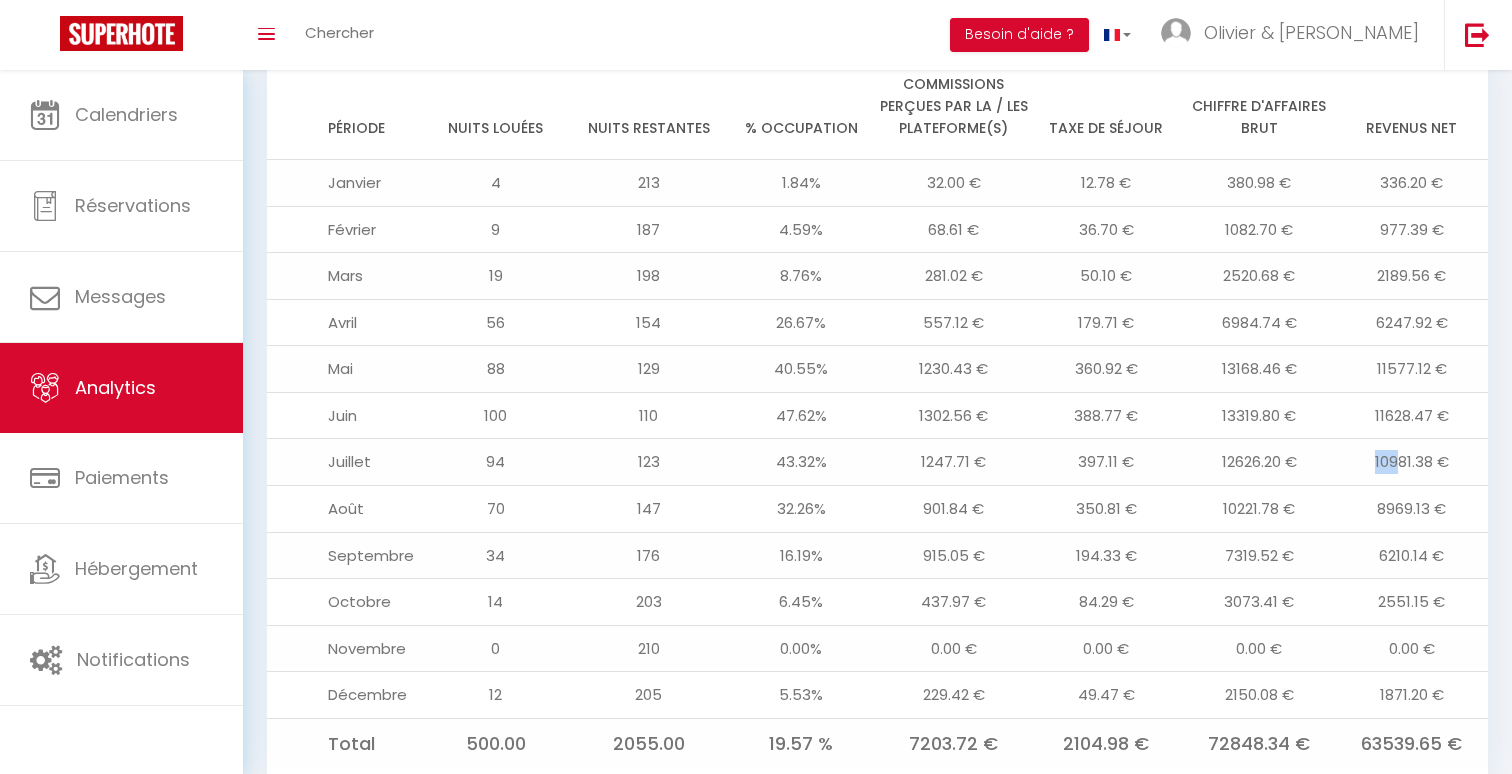 click on "10981.38 €" at bounding box center [1411, 462] 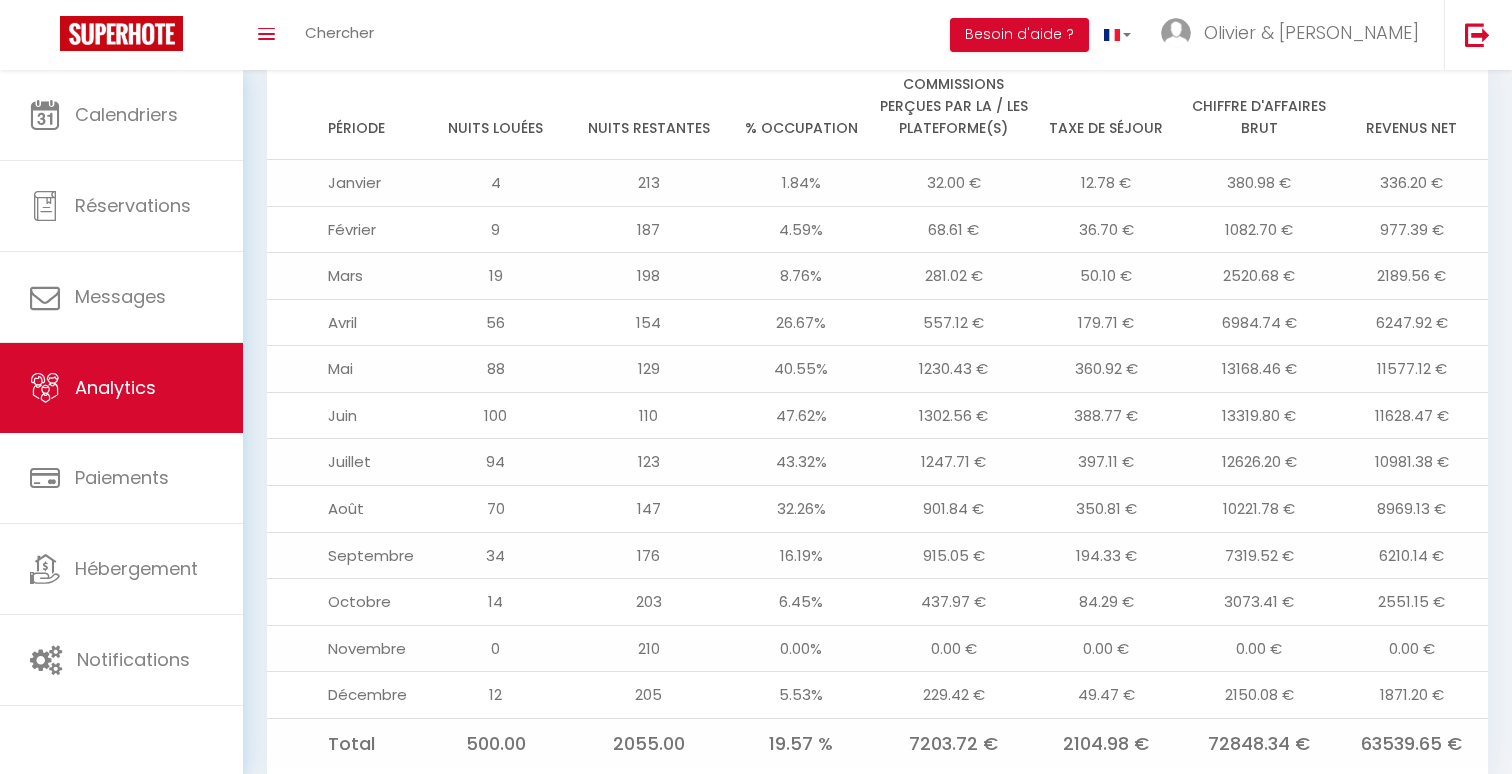 click on "Analytics
Actions
Génération SuperConciergerie   Génération SuperAnalyzer   Génération SuperExtractor   Exporter Taxe de séjour
Filtrer par hébergement
[GEOGRAPHIC_DATA] Sous location
[GEOGRAPHIC_DATA]
Cœur des Moissons • [GEOGRAPHIC_DATA] • Parking Privé
REIMS Conciergerie
Le First
Le Edouard
Chez [PERSON_NAME]
Chez [PERSON_NAME] Home
Chez [PERSON_NAME]
Le Cathédrale - Hypercentre
Période   2014 2015 2016" at bounding box center (877, -698) 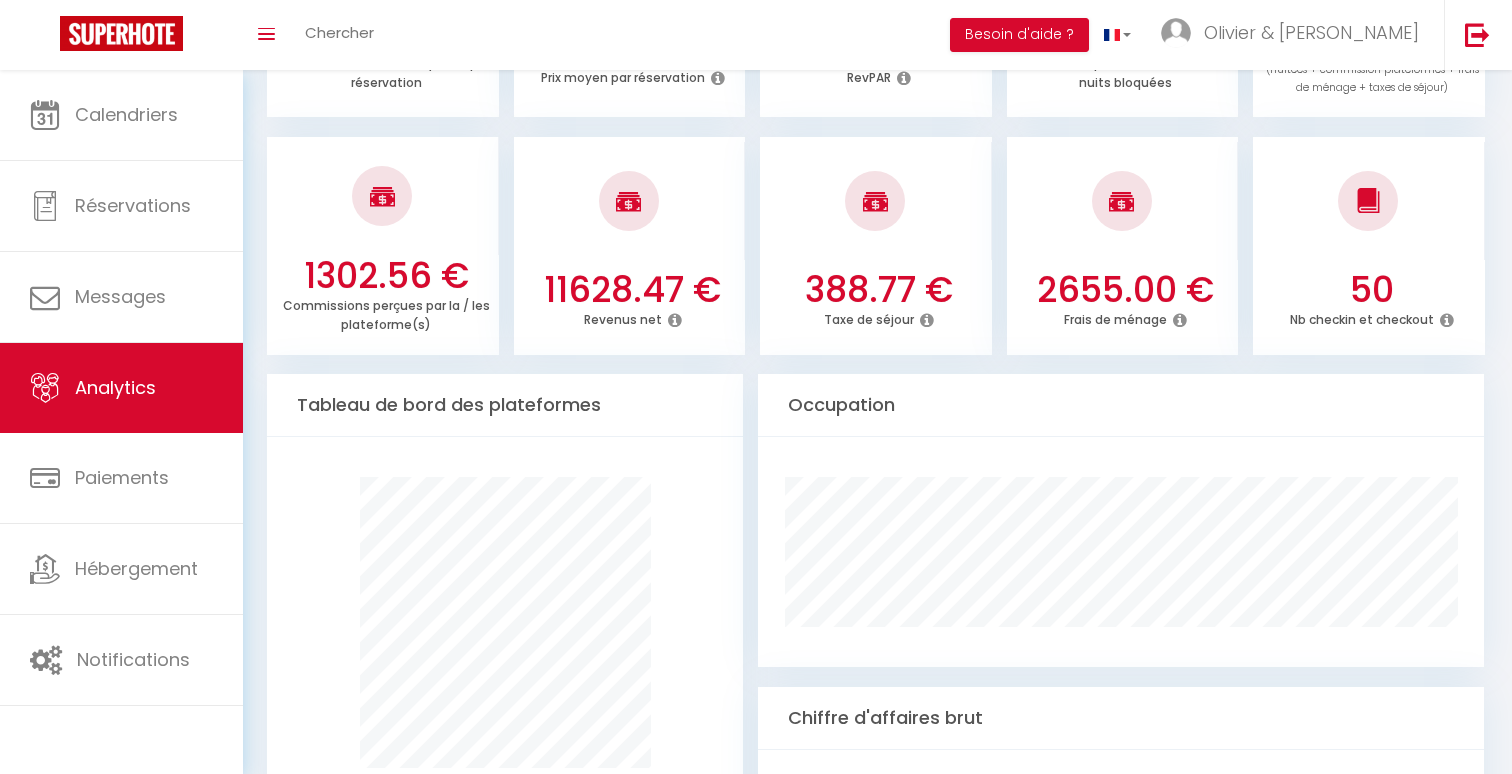 scroll, scrollTop: 0, scrollLeft: 0, axis: both 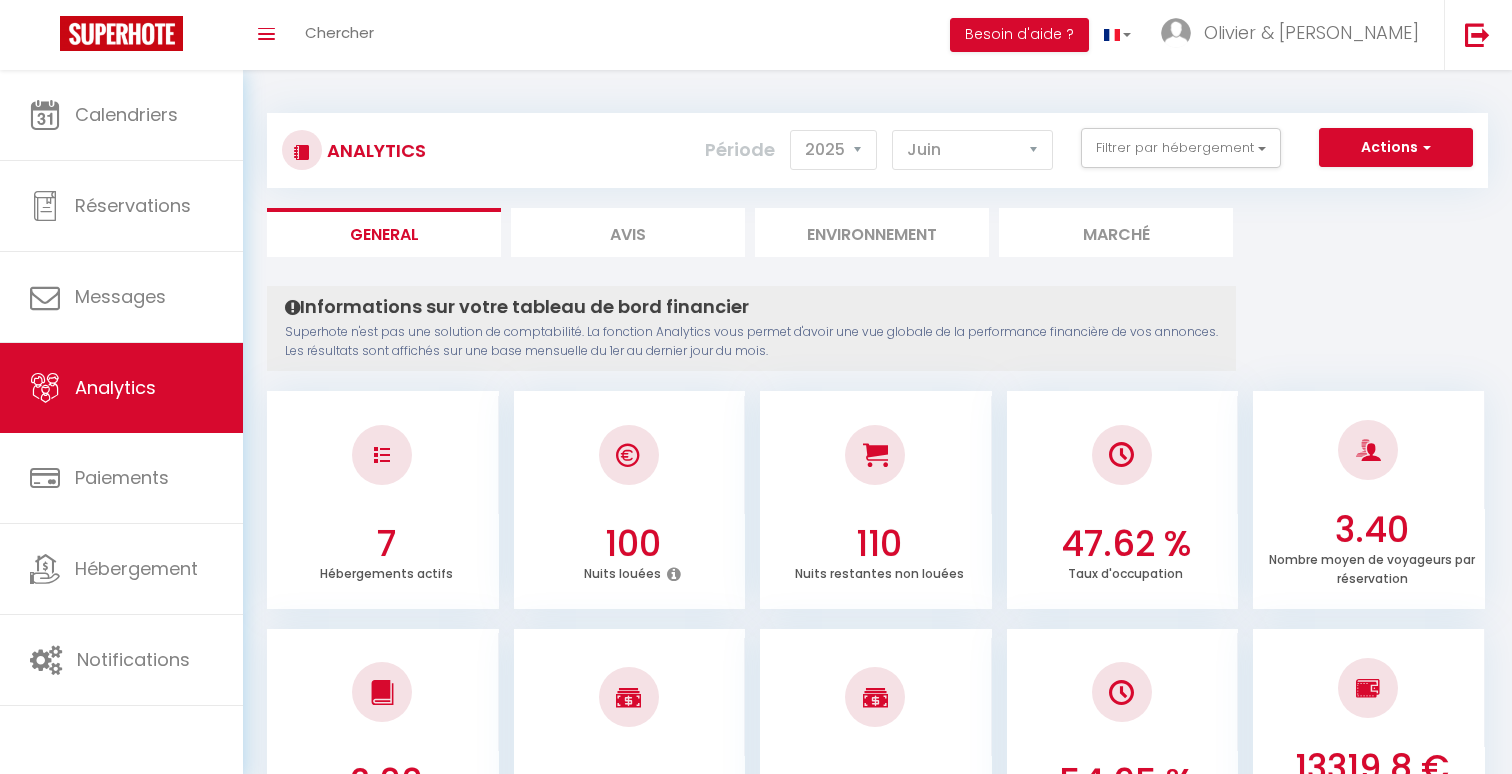 click on "Informations sur votre tableau de bord financier   Superhote n'est pas une solution de comptabilité. La fonction Analytics vous permet d'avoir une vue globale de la performance financière de vos annonces.
Les résultats sont affichés sur une base mensuelle du 1er au dernier jour du mois.
Aucun logement configuré pour le moment   Configurer   [PERSON_NAME] ou Importer des hébergements   ×
Pas d'hébergements pour le moment
IMPORTANT 1- L'import va récupérer les PRIX, les DISPONIBILITES et les RESERVATIONS Airbnb. 2- Après l'import, Superhote gérera les disponibilités et prix du calendrier Airbnb. 3- Veillez à reportez vos autres règles dans le calendrier Superhote.   Annuler
Importer les logements Airbnb
Créer un hébergement sur SuperHote
7   Hébergements actifs     100   Nuits louées       110   Nuits restantes non louées     47.62 %   Taux d'occupation     3.40        2.00" at bounding box center (877, 1686) 